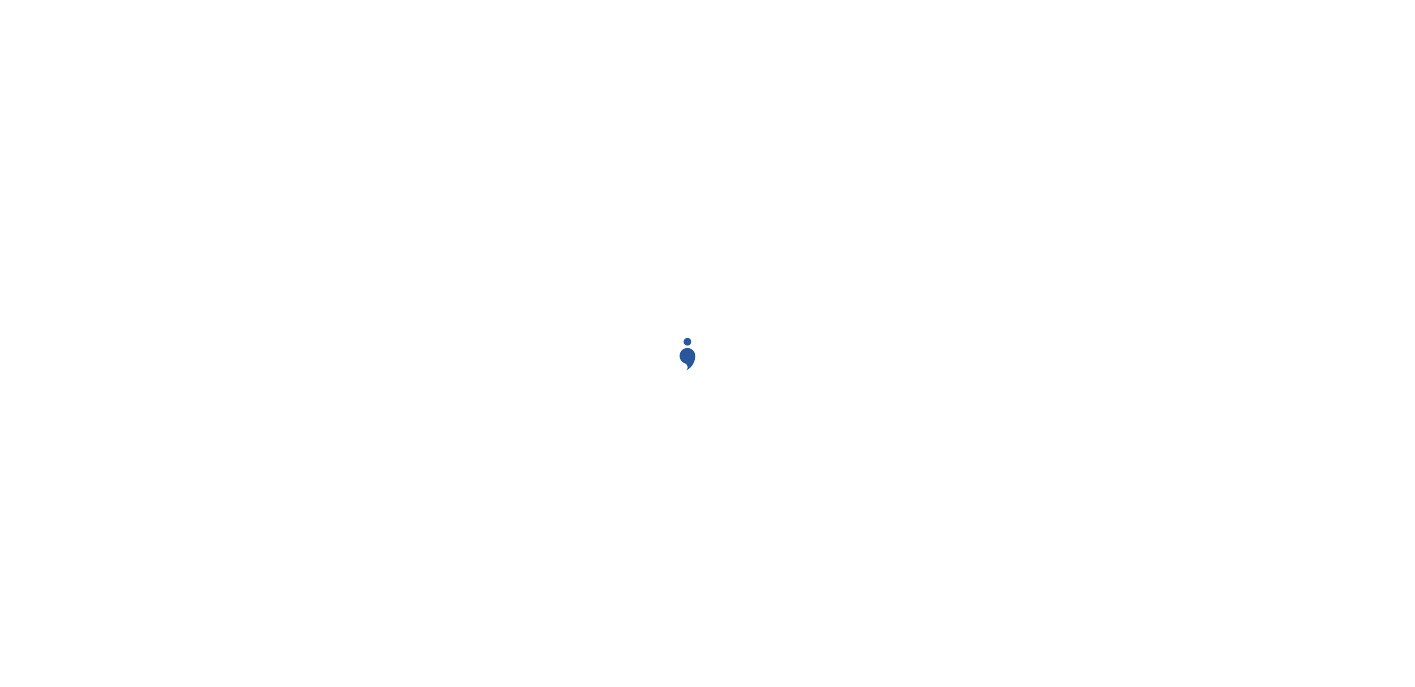 scroll, scrollTop: 0, scrollLeft: 0, axis: both 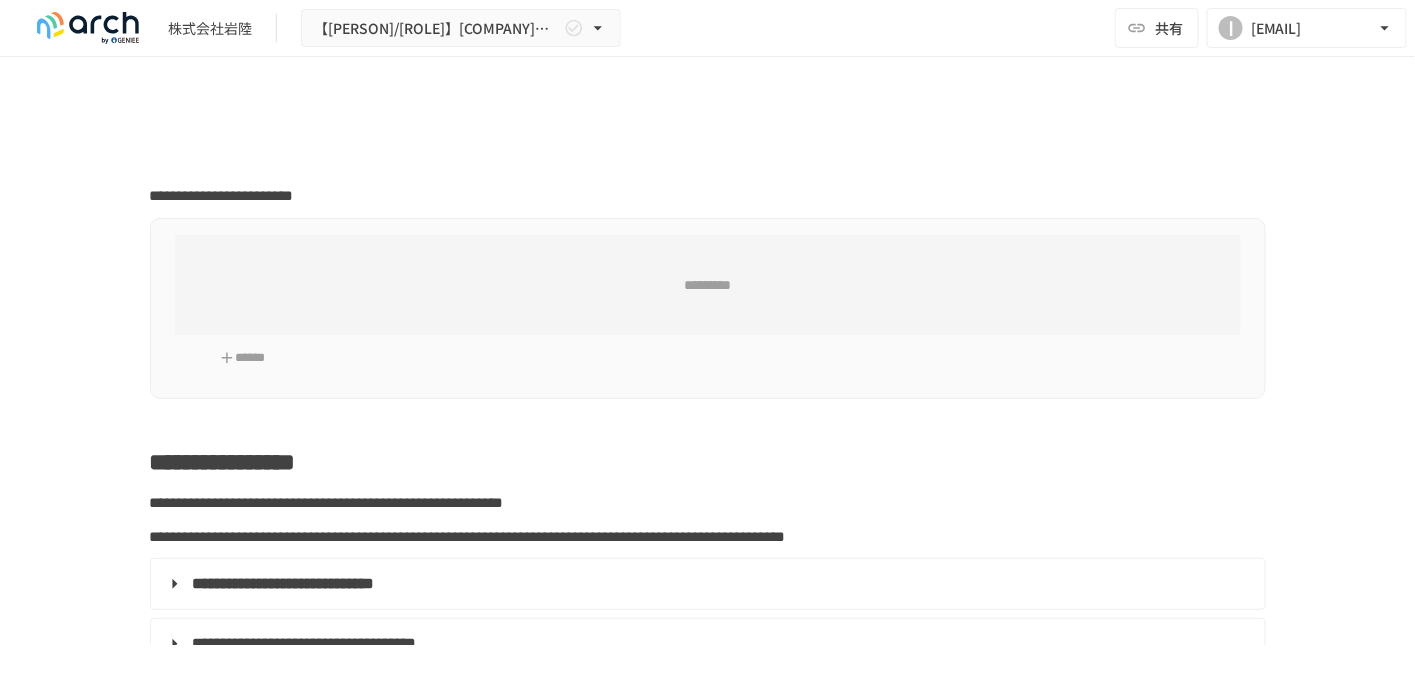 type on "**********" 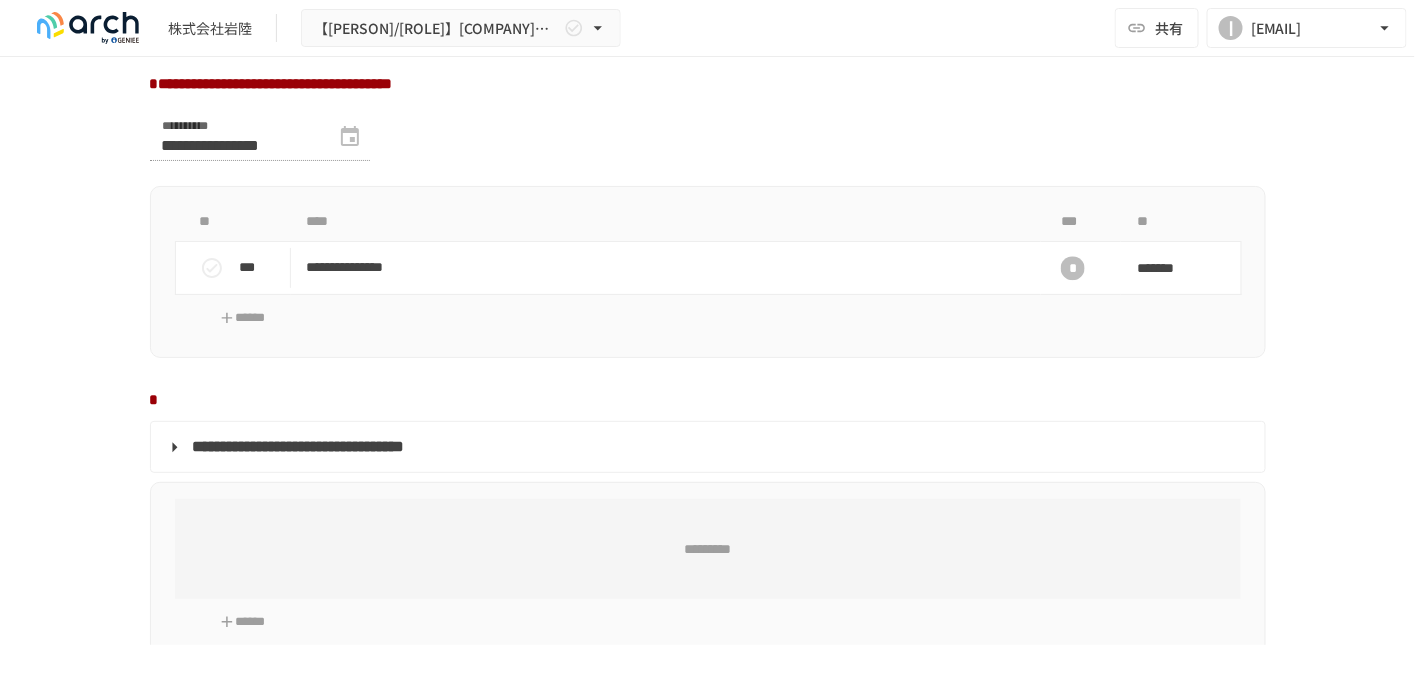 scroll, scrollTop: 1600, scrollLeft: 0, axis: vertical 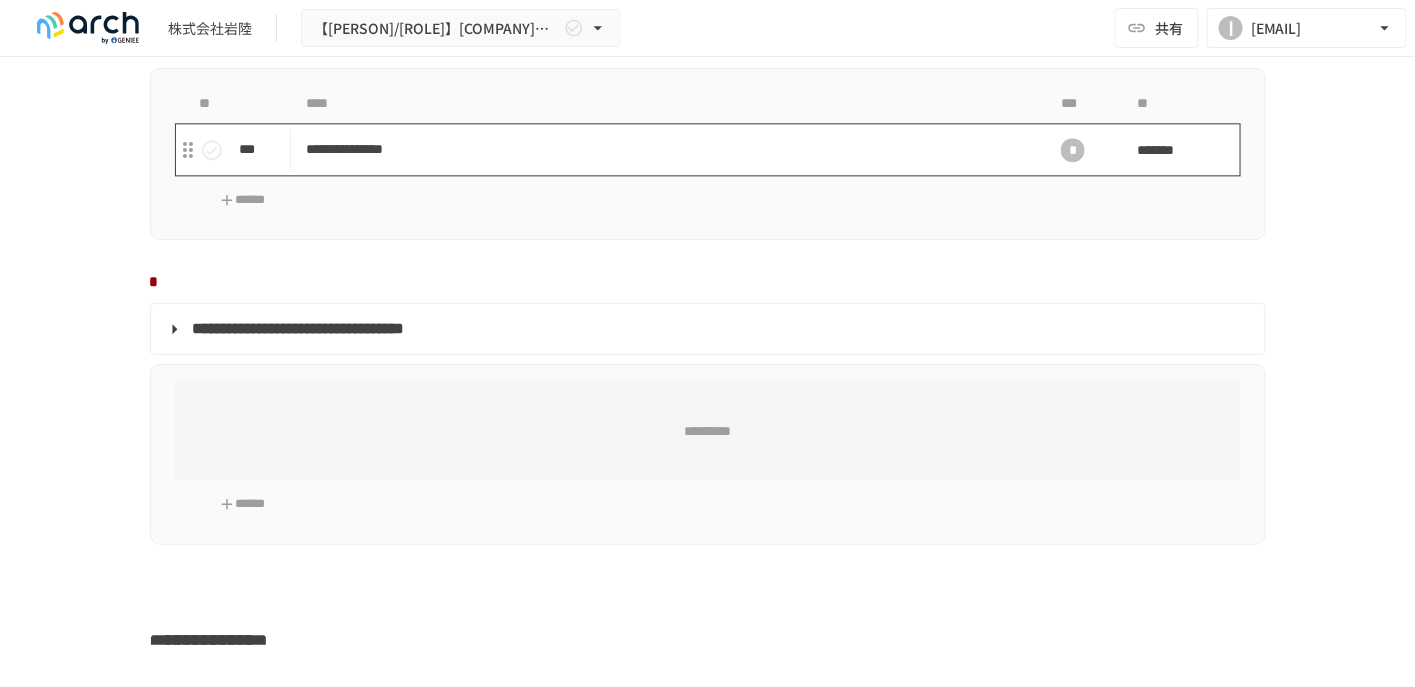 click on "**********" at bounding box center [666, 149] 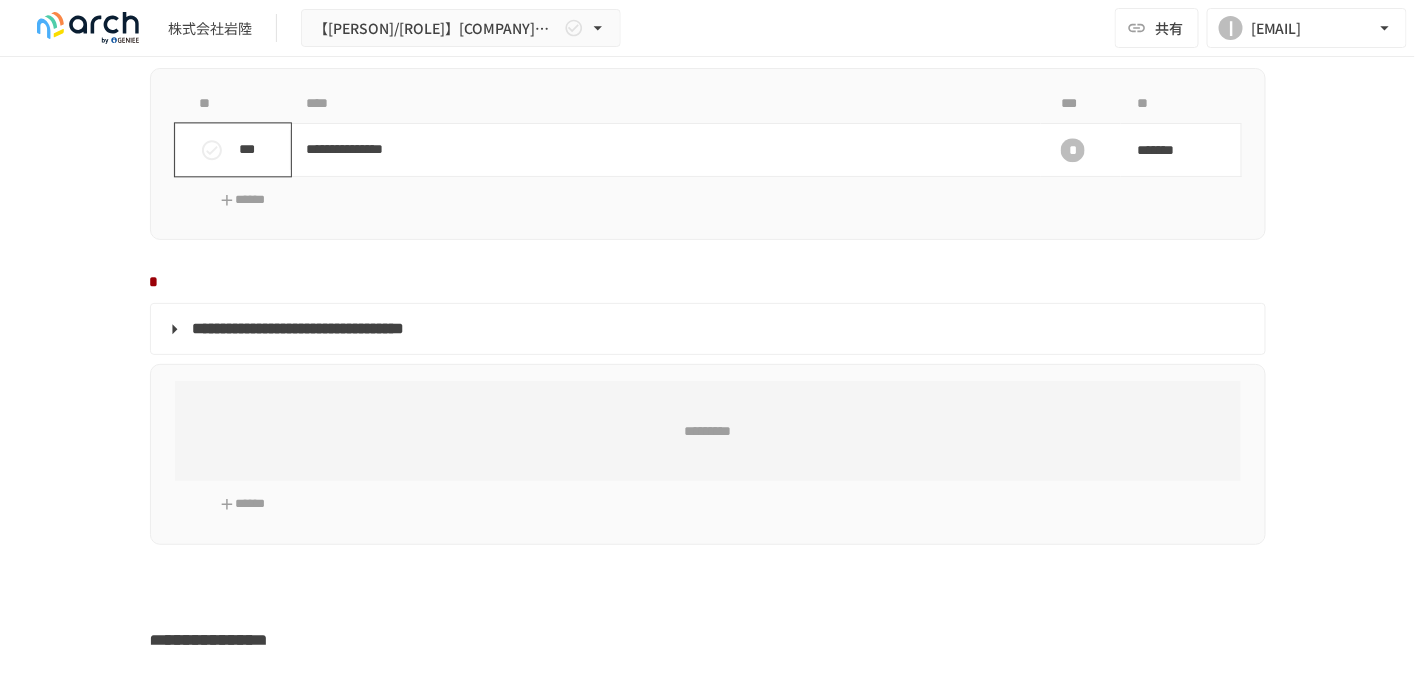 click on "***" at bounding box center [261, 149] 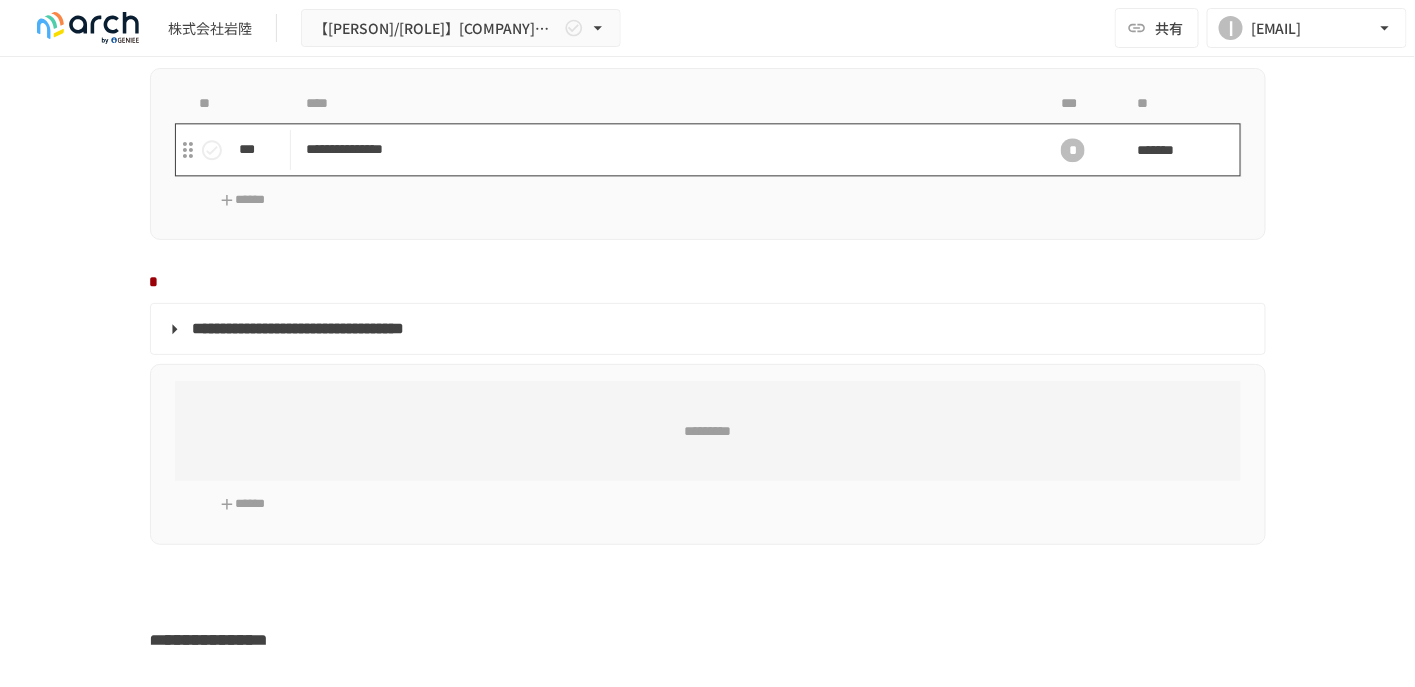 click on "**********" at bounding box center (666, 149) 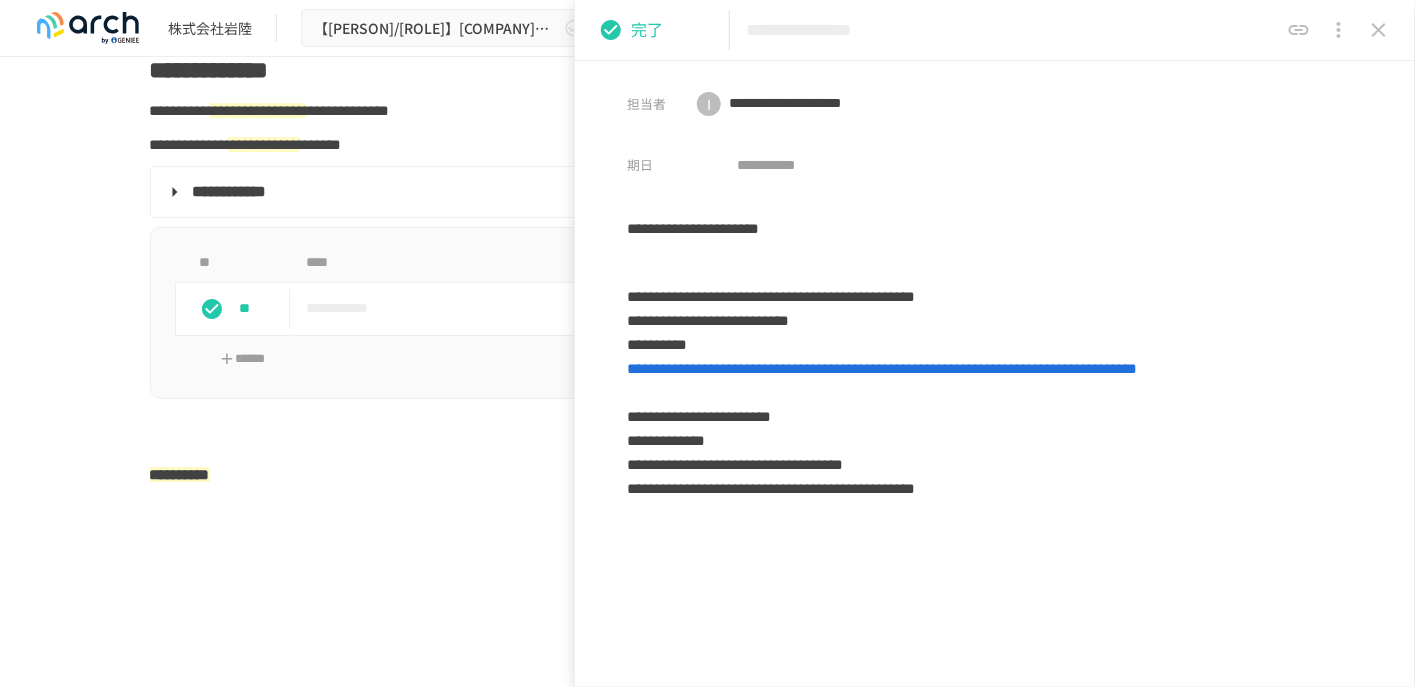 scroll, scrollTop: 2200, scrollLeft: 0, axis: vertical 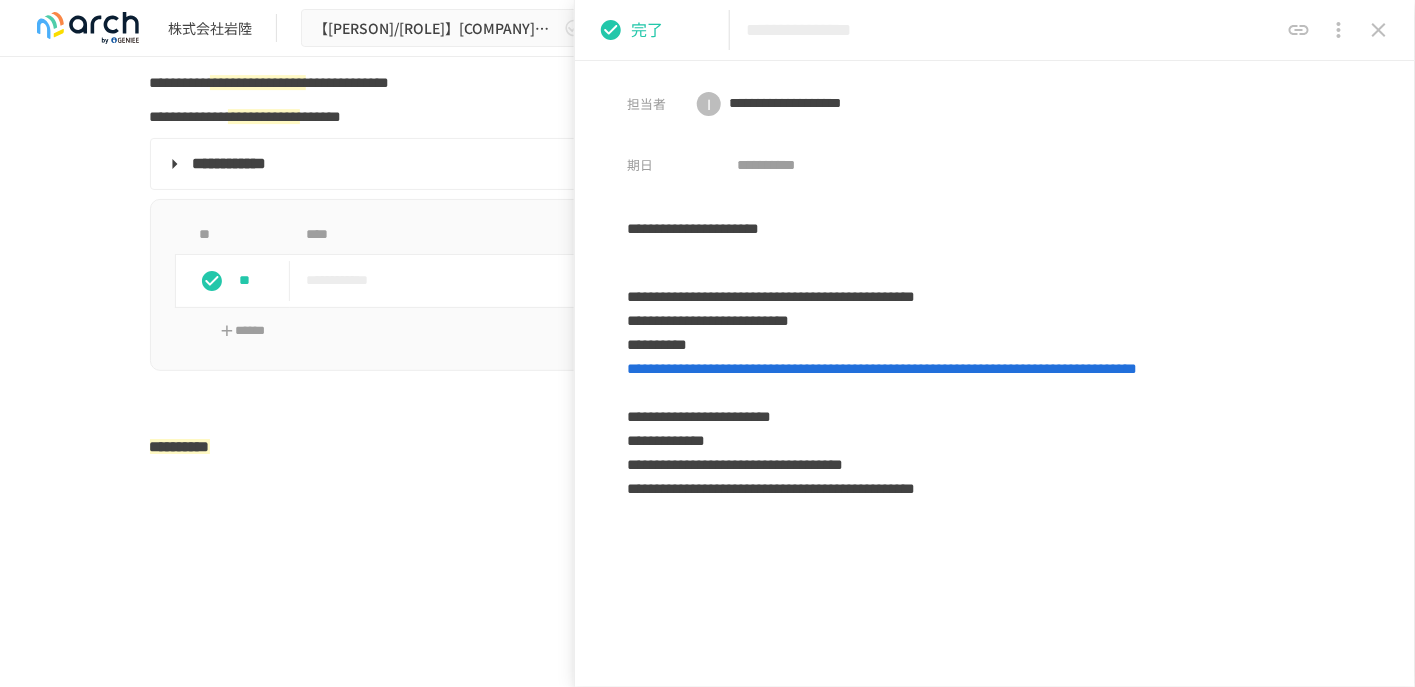 click on "**********" at bounding box center (708, 285) 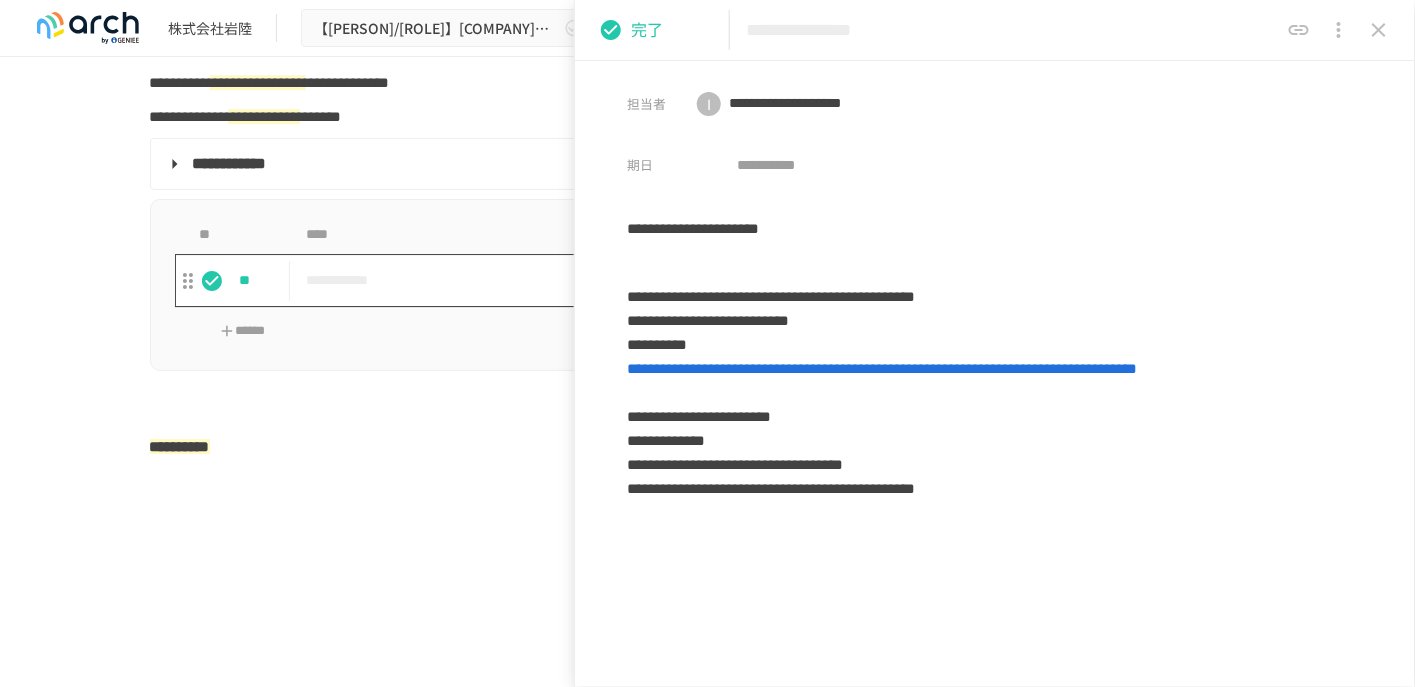 click on "**********" at bounding box center [665, 280] 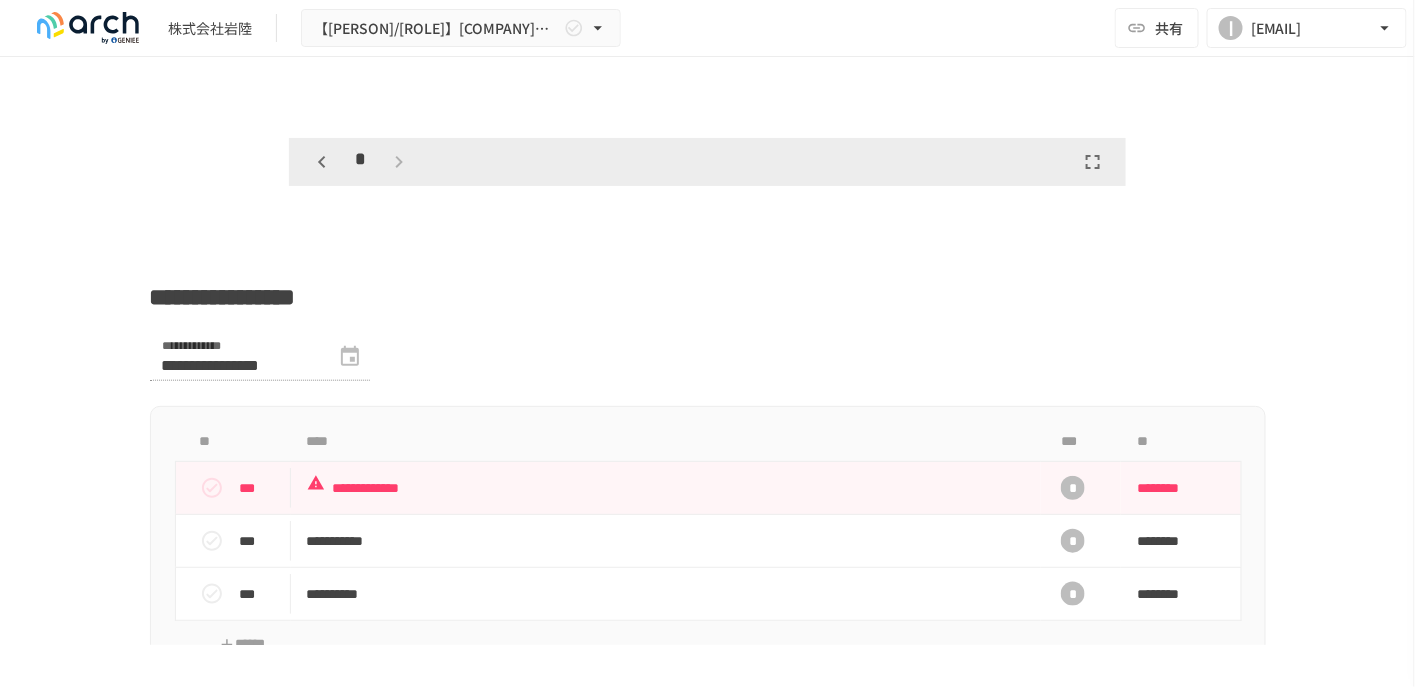 scroll, scrollTop: 3300, scrollLeft: 0, axis: vertical 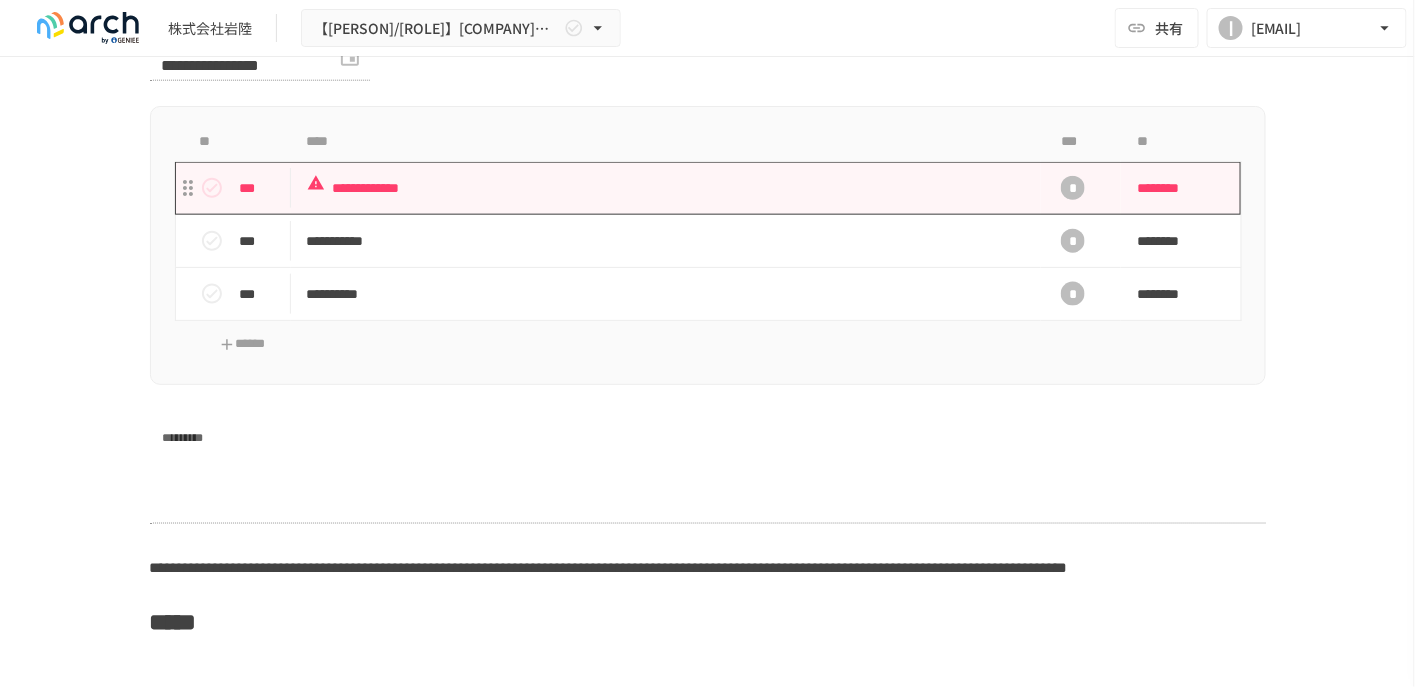 click on "**********" at bounding box center (666, 188) 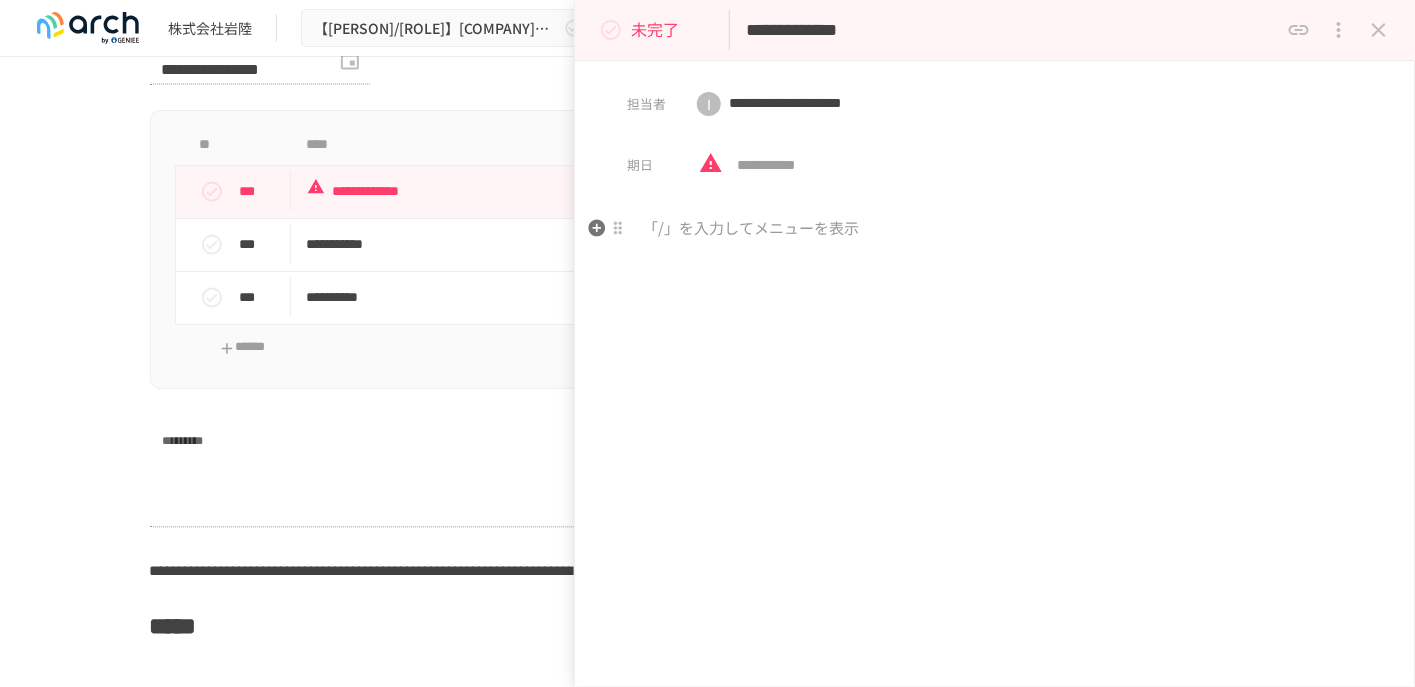 scroll, scrollTop: 3874, scrollLeft: 0, axis: vertical 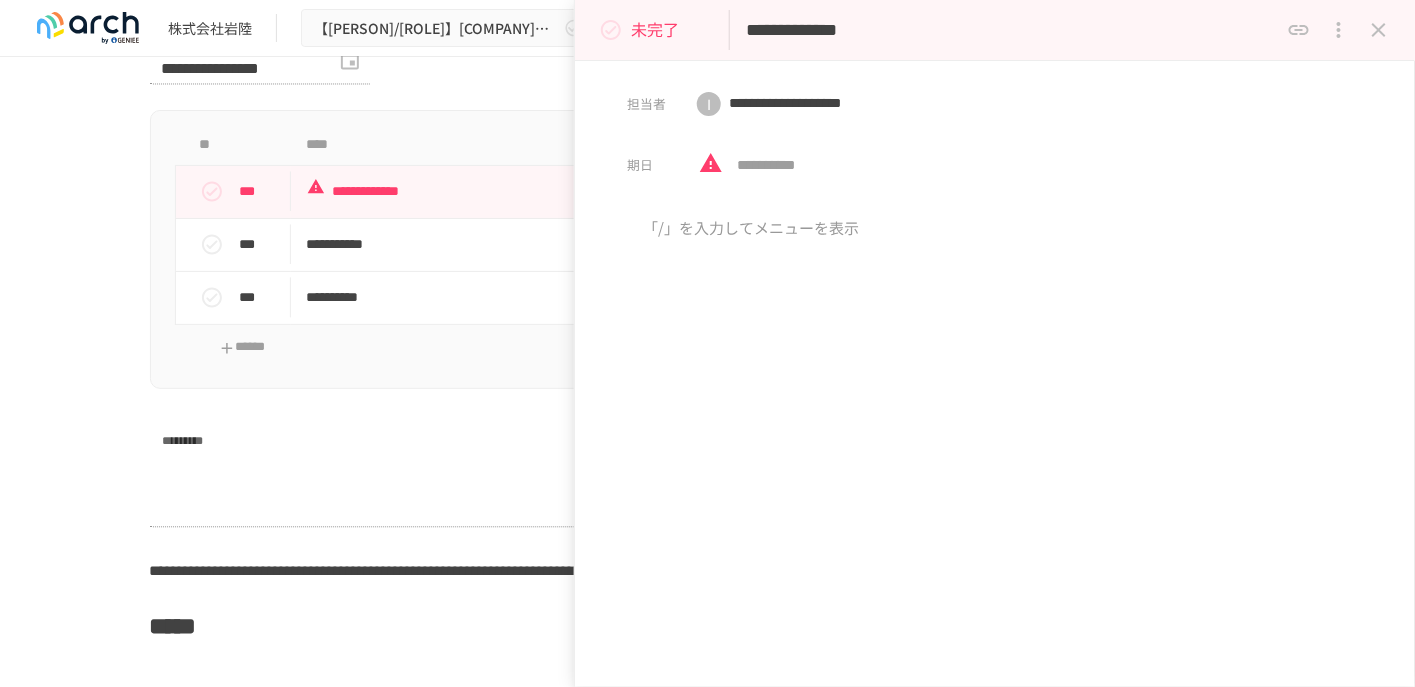 click on "**********" at bounding box center [708, 249] 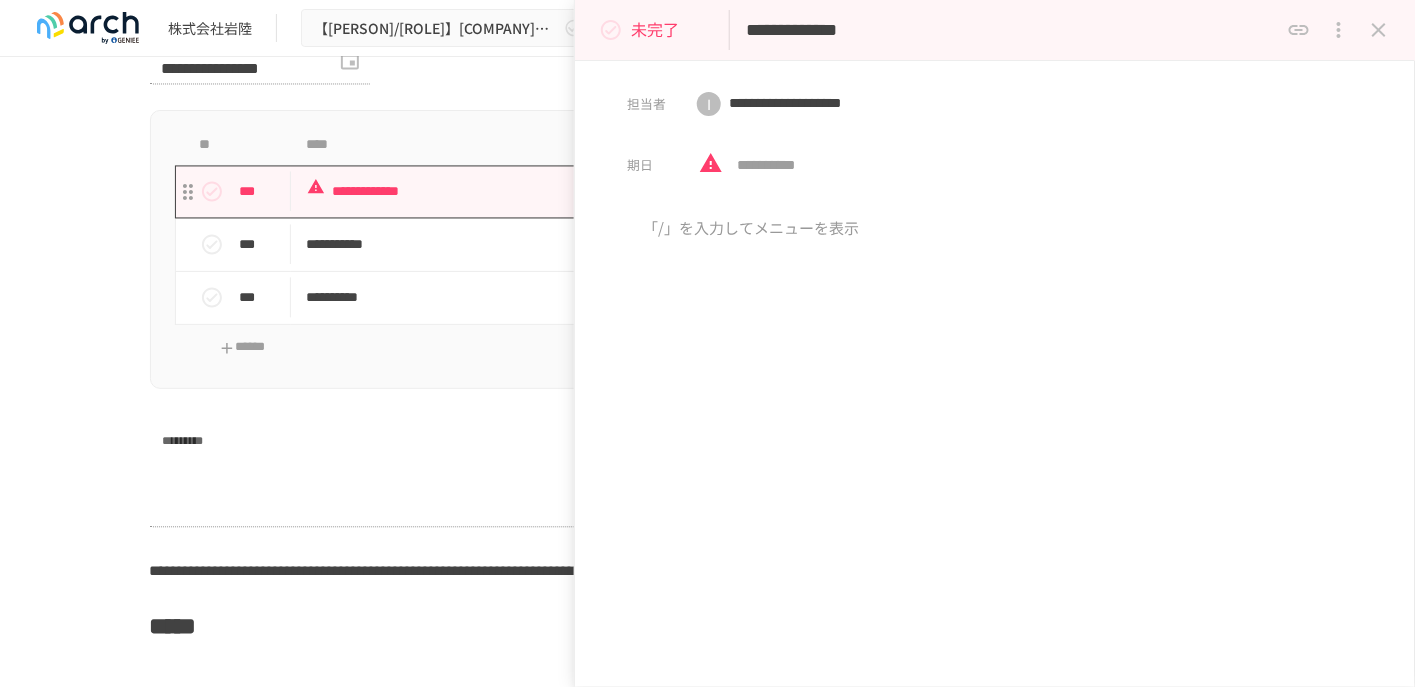 click on "**********" at bounding box center [666, 192] 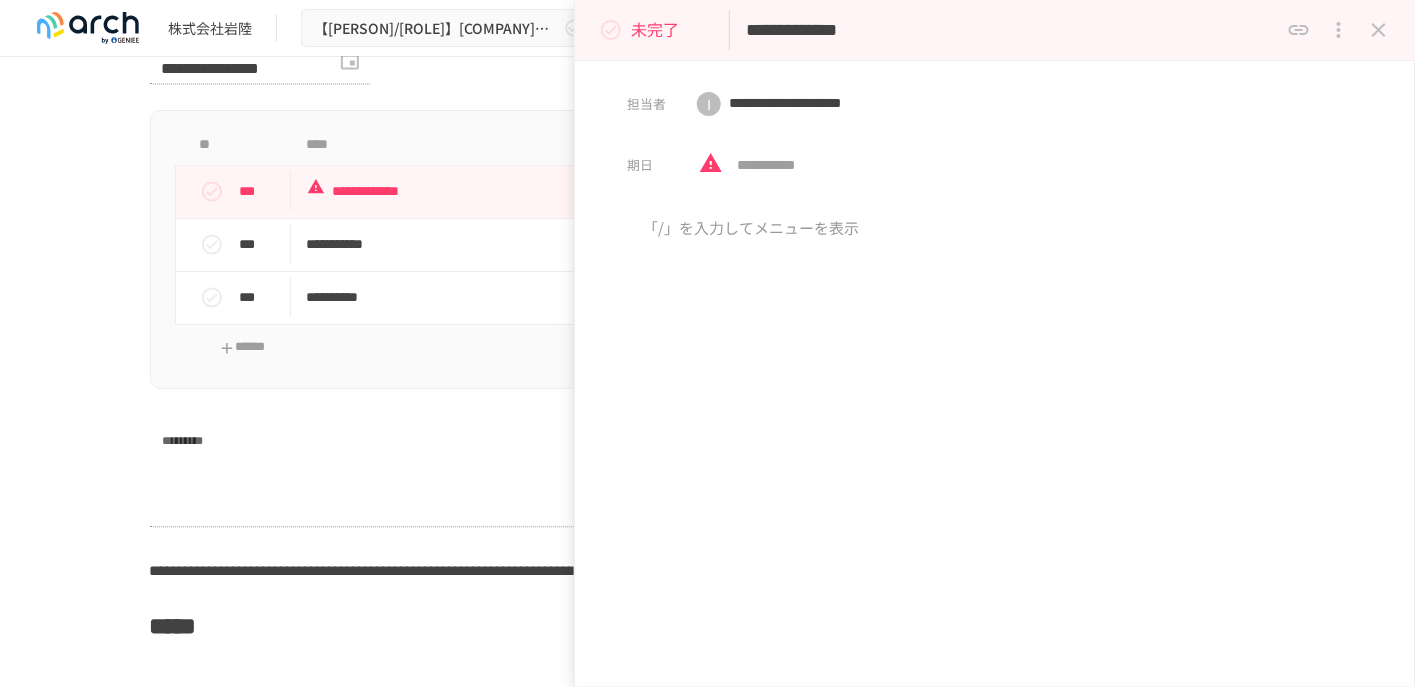 click 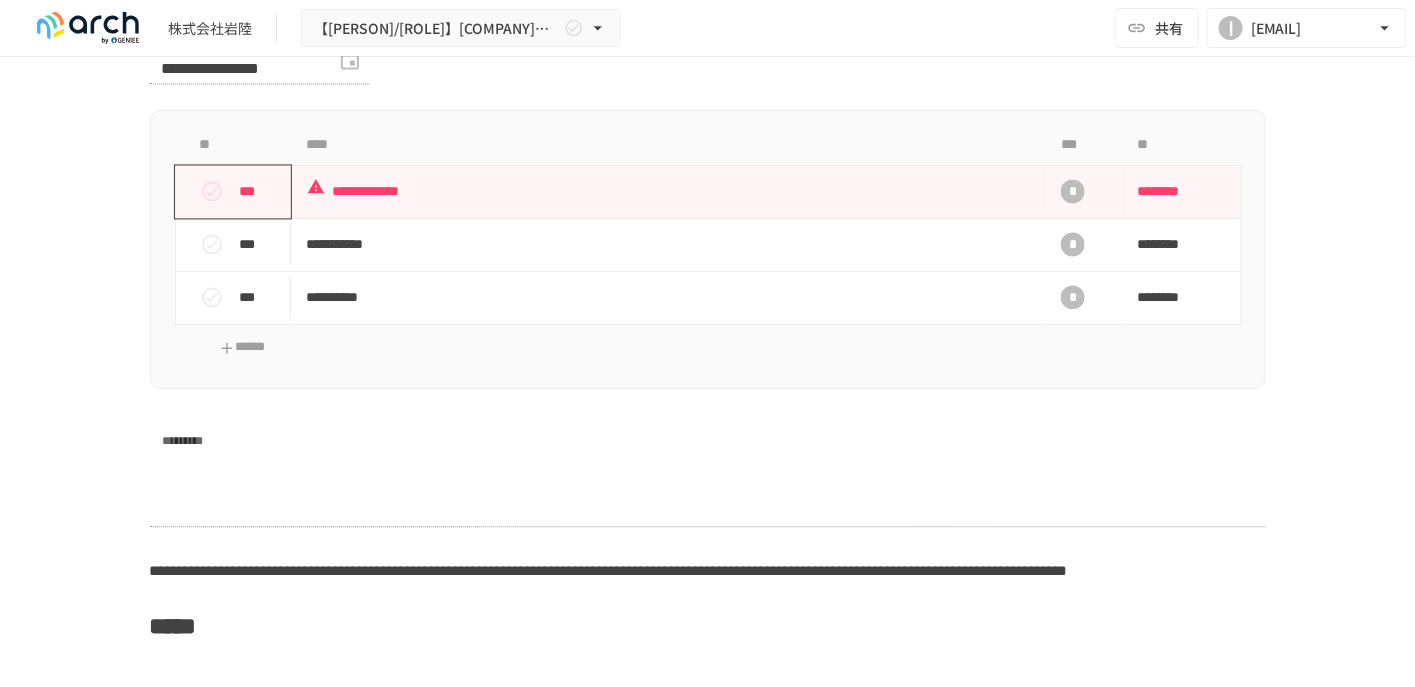 click on "***" at bounding box center [241, 192] 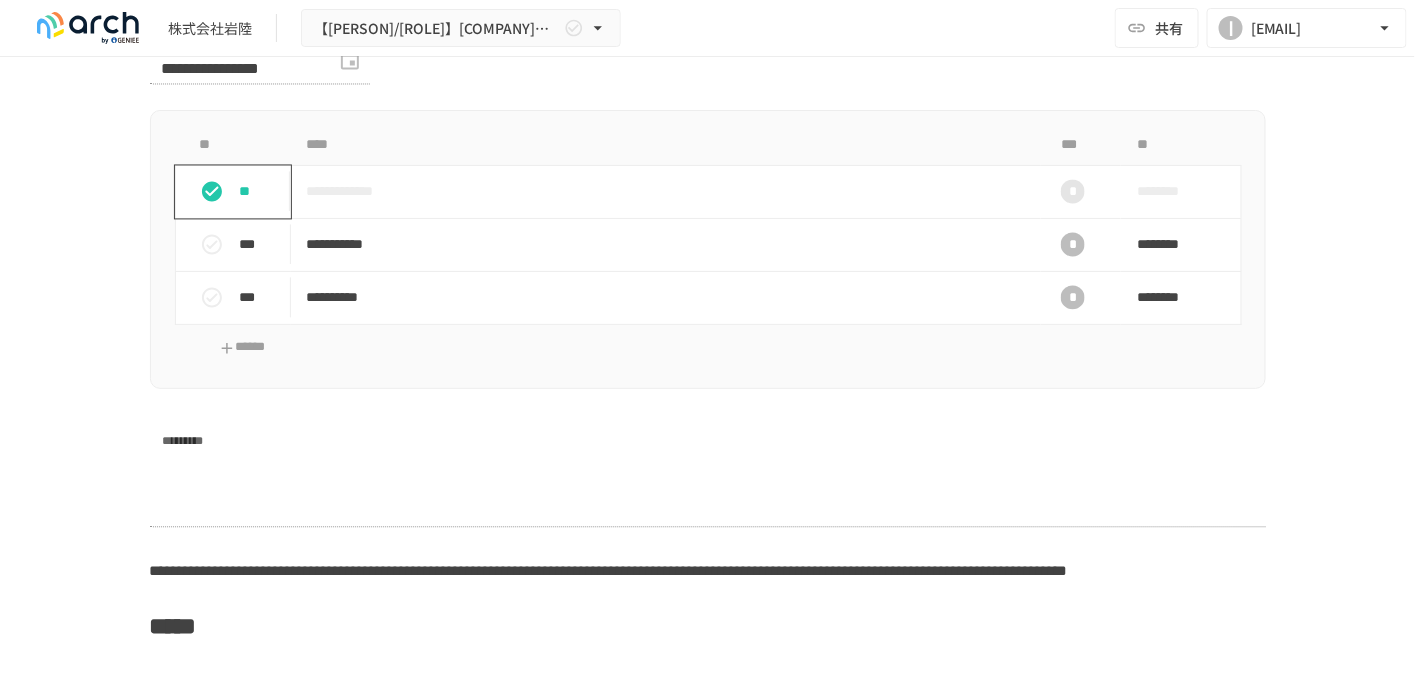 click 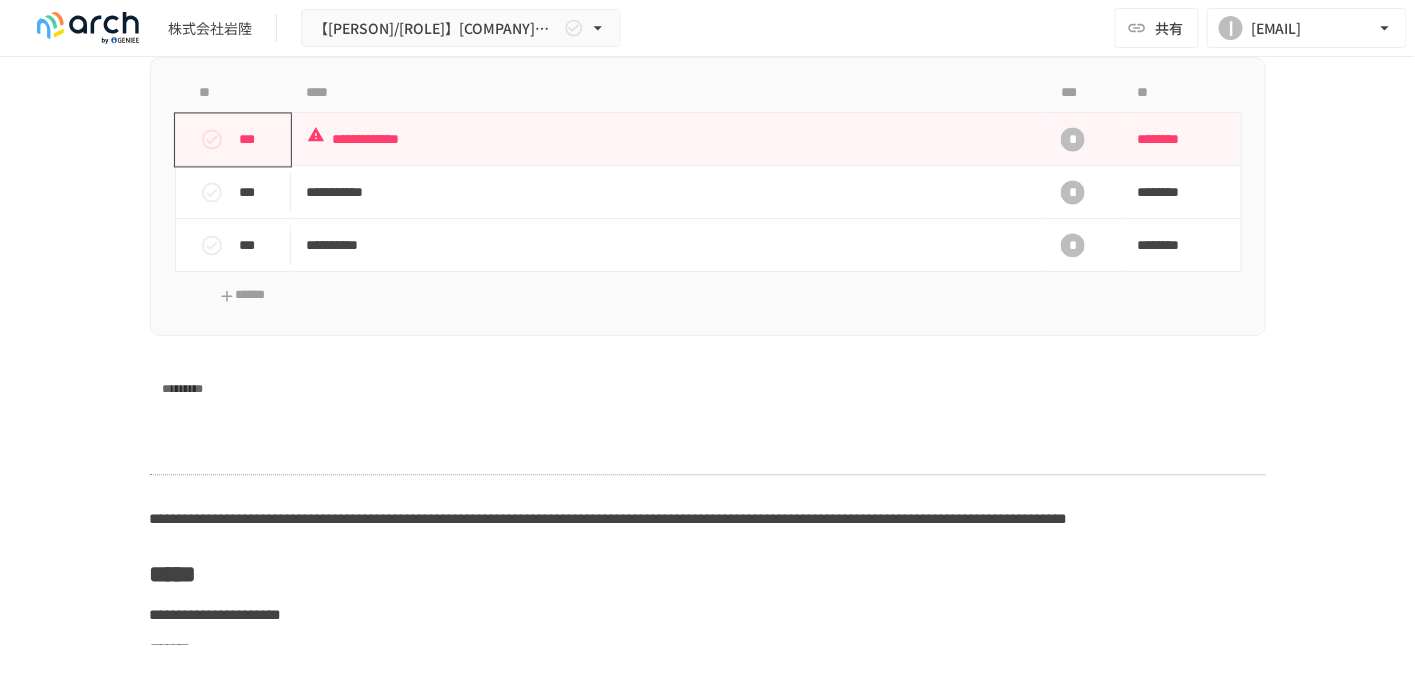 scroll, scrollTop: 3974, scrollLeft: 0, axis: vertical 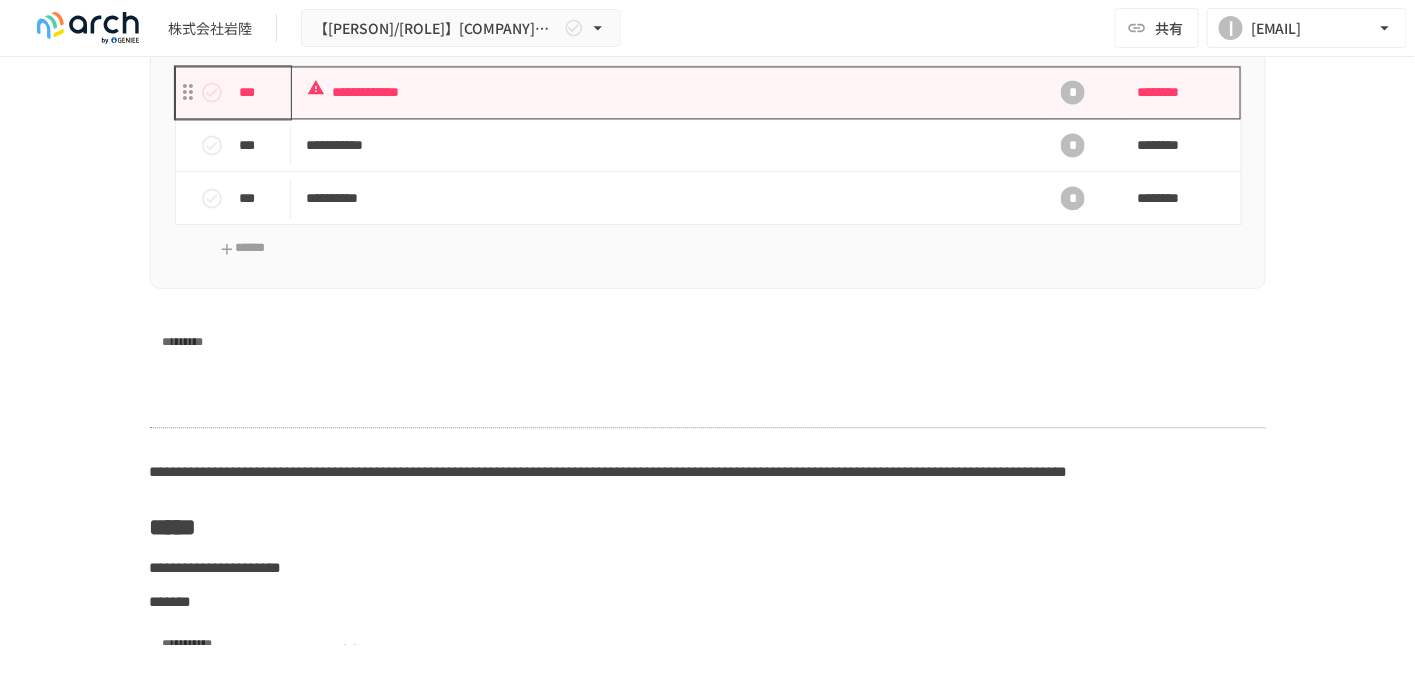 click on "**********" at bounding box center (666, 92) 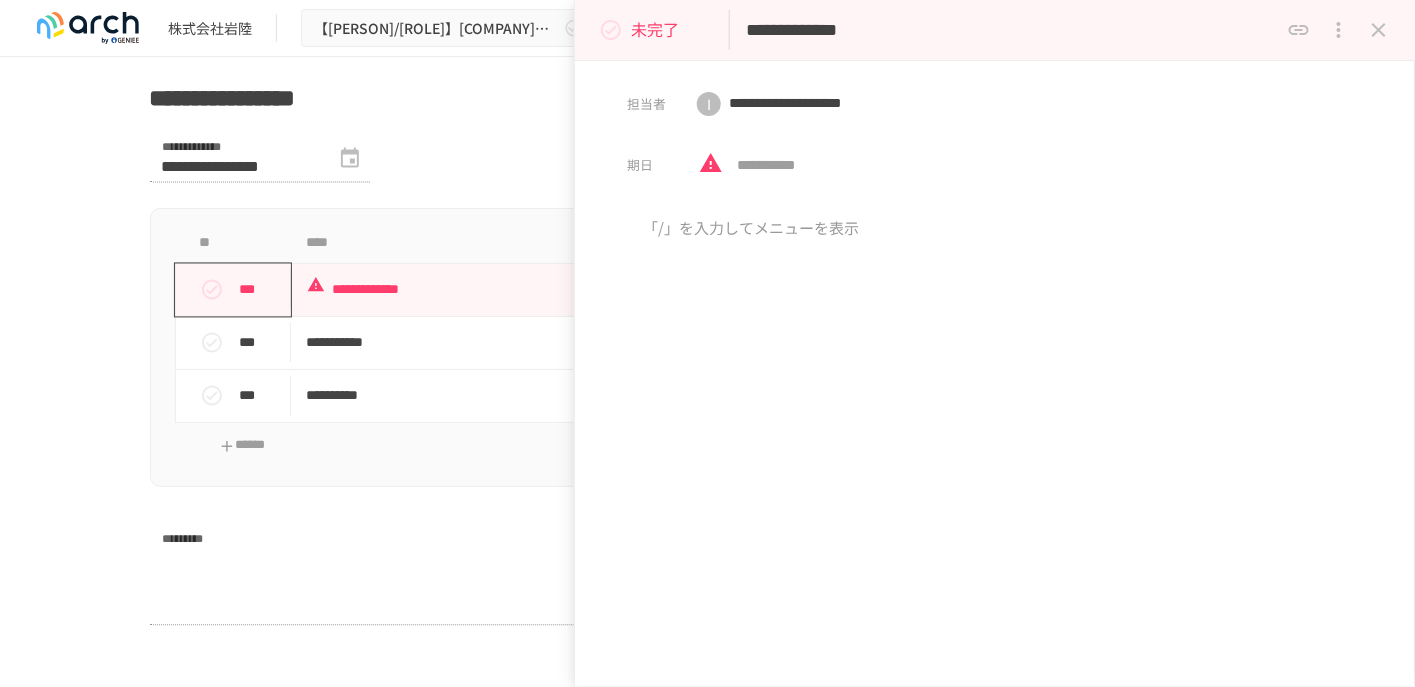 scroll, scrollTop: 3774, scrollLeft: 0, axis: vertical 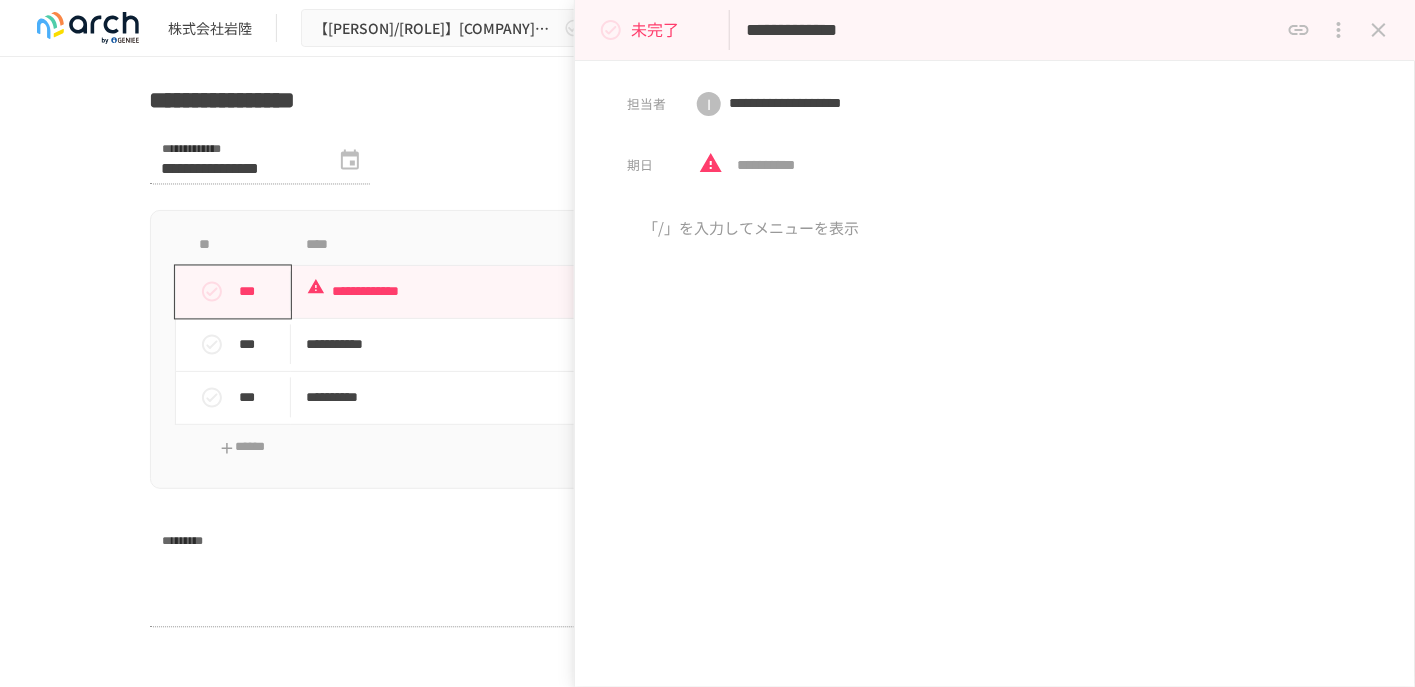 click 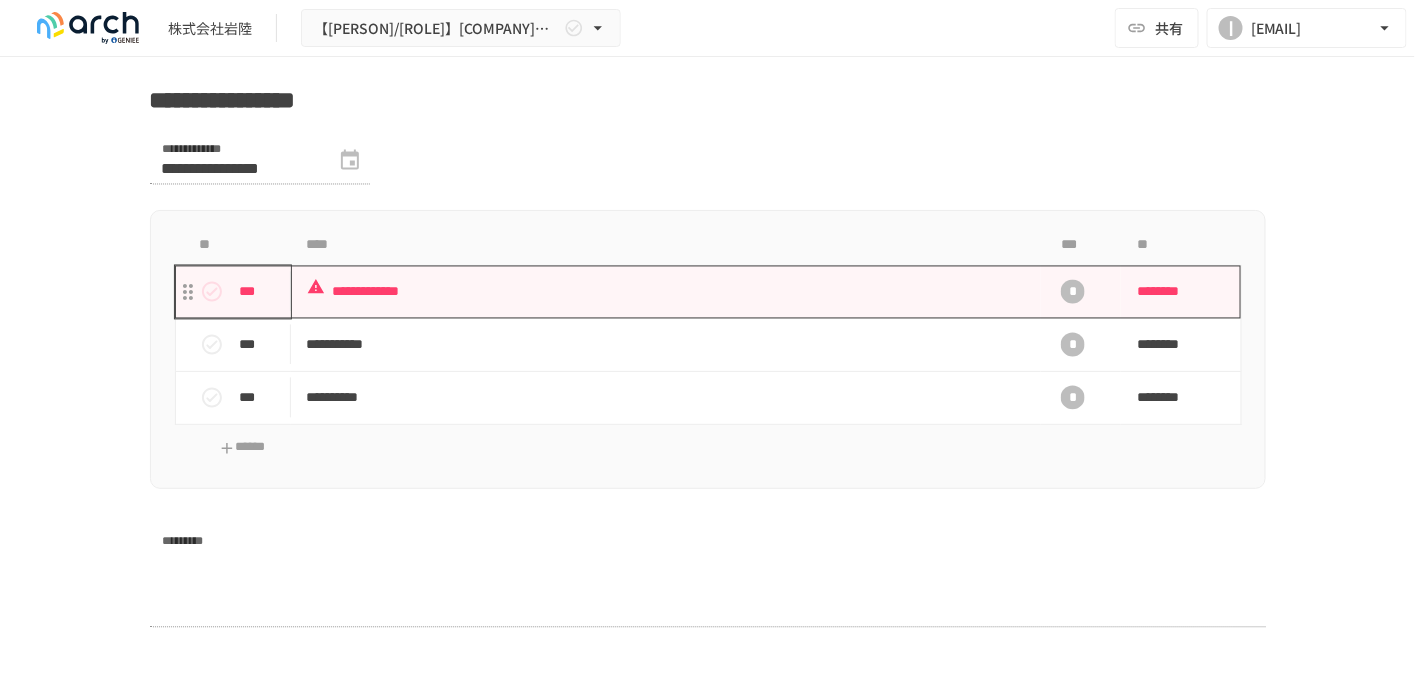click on "**********" at bounding box center [666, 292] 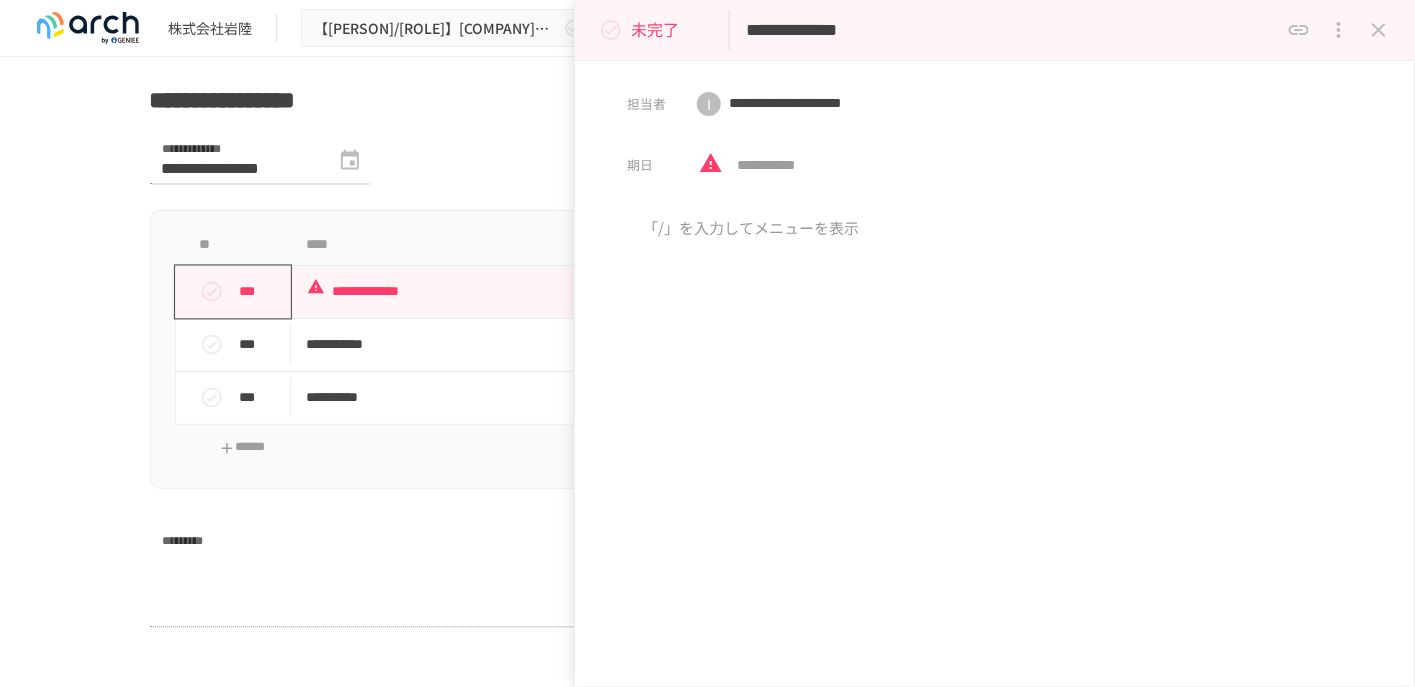 click on "**********" at bounding box center (708, 217) 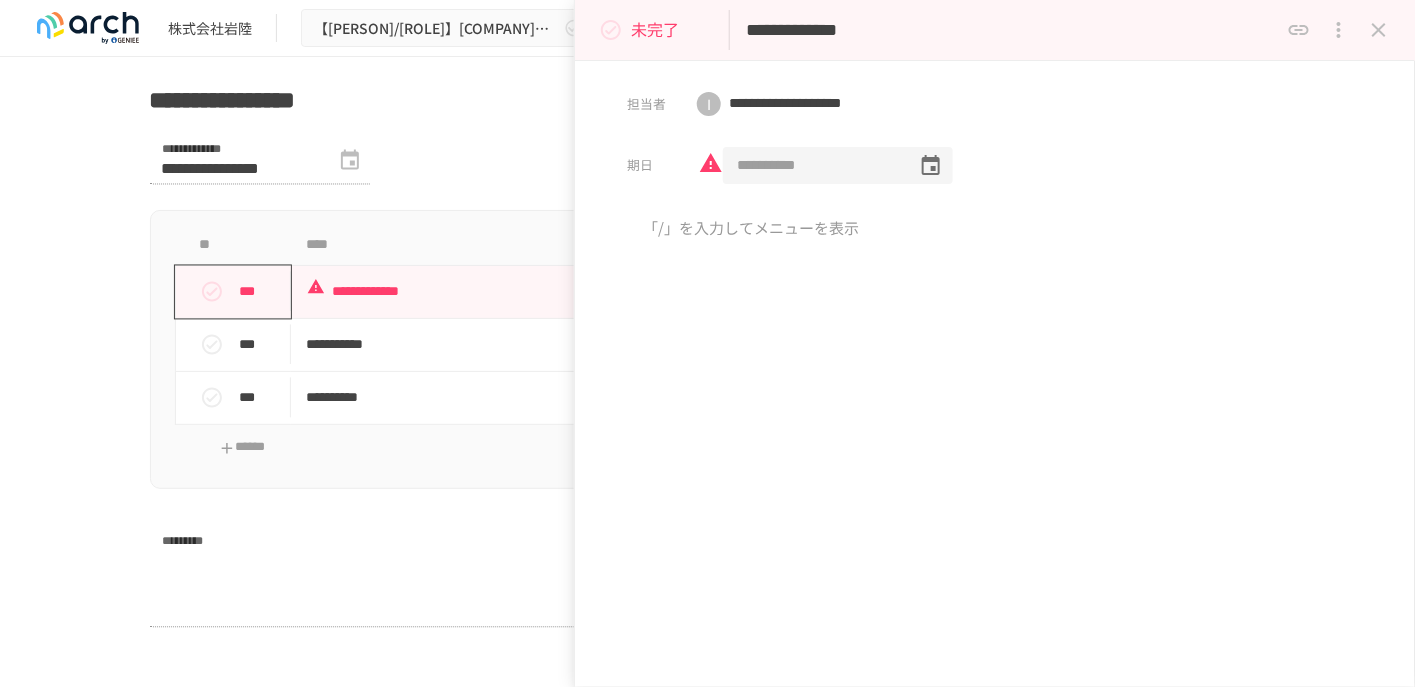 click on "**********" at bounding box center [813, 166] 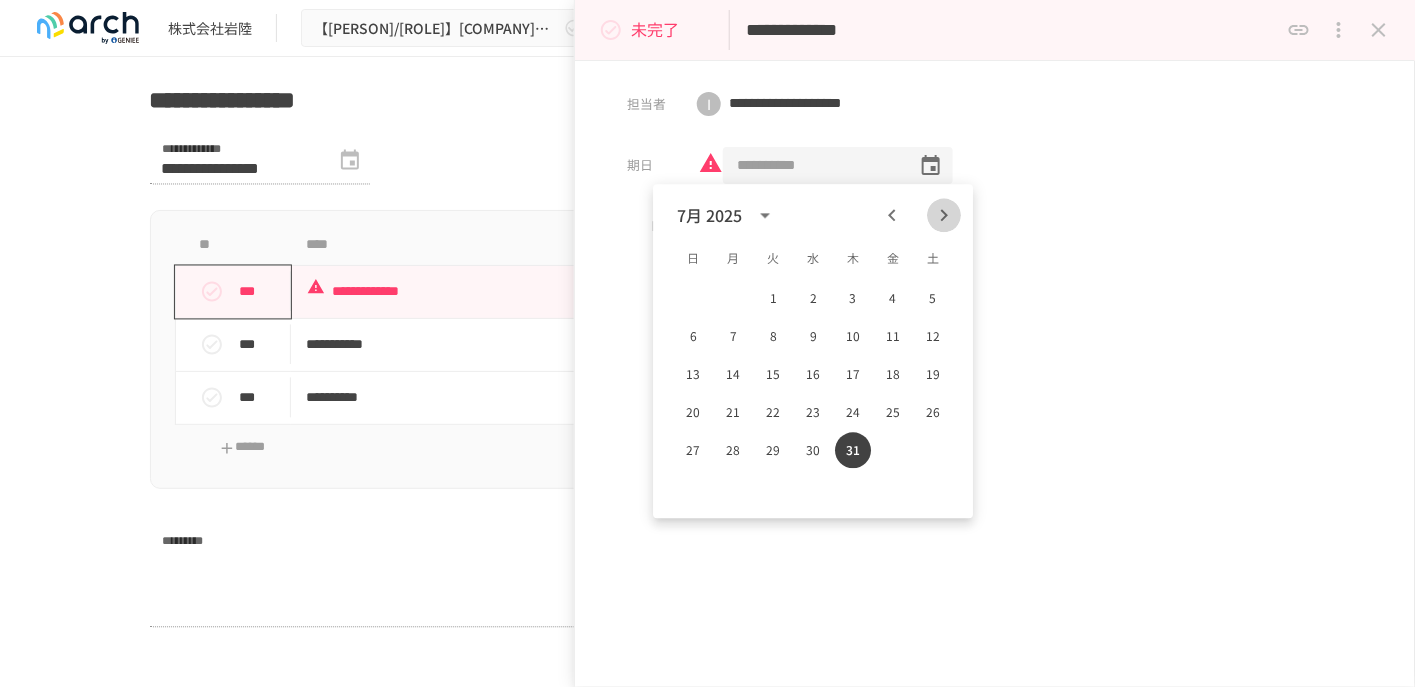click 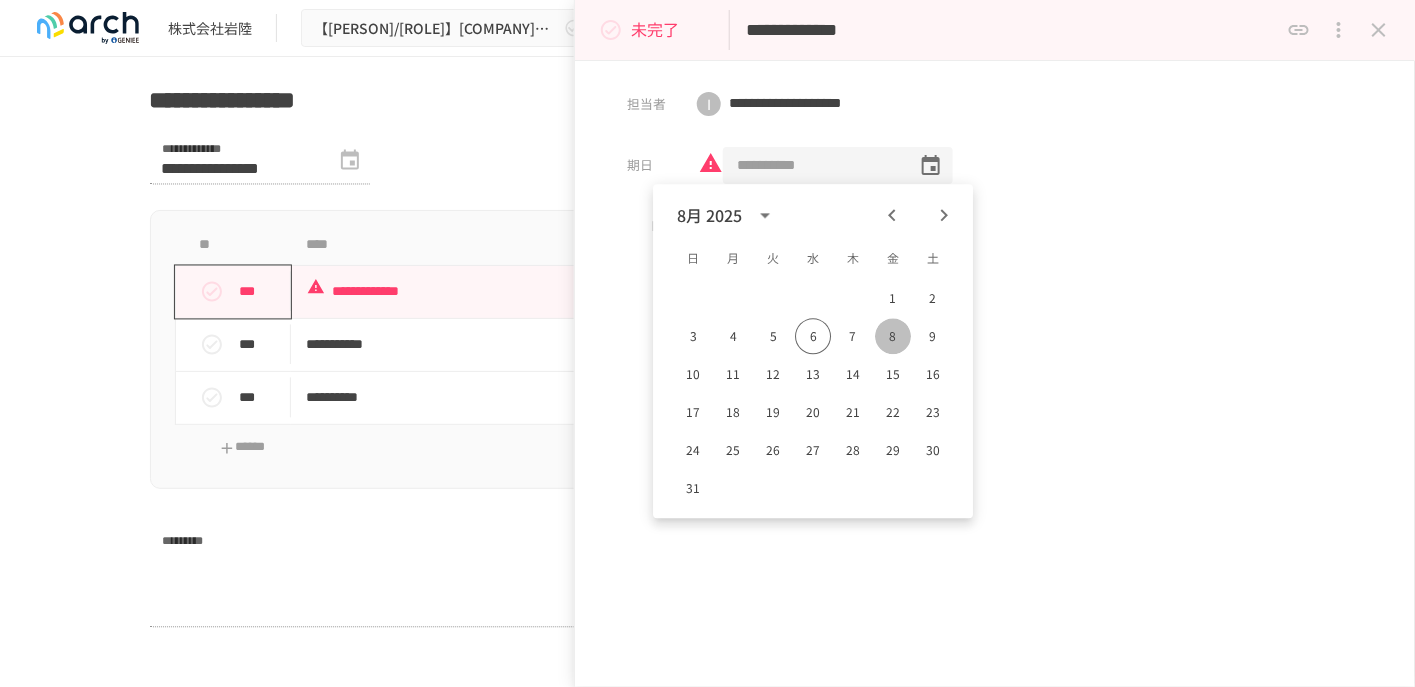 click on "8" at bounding box center [893, 336] 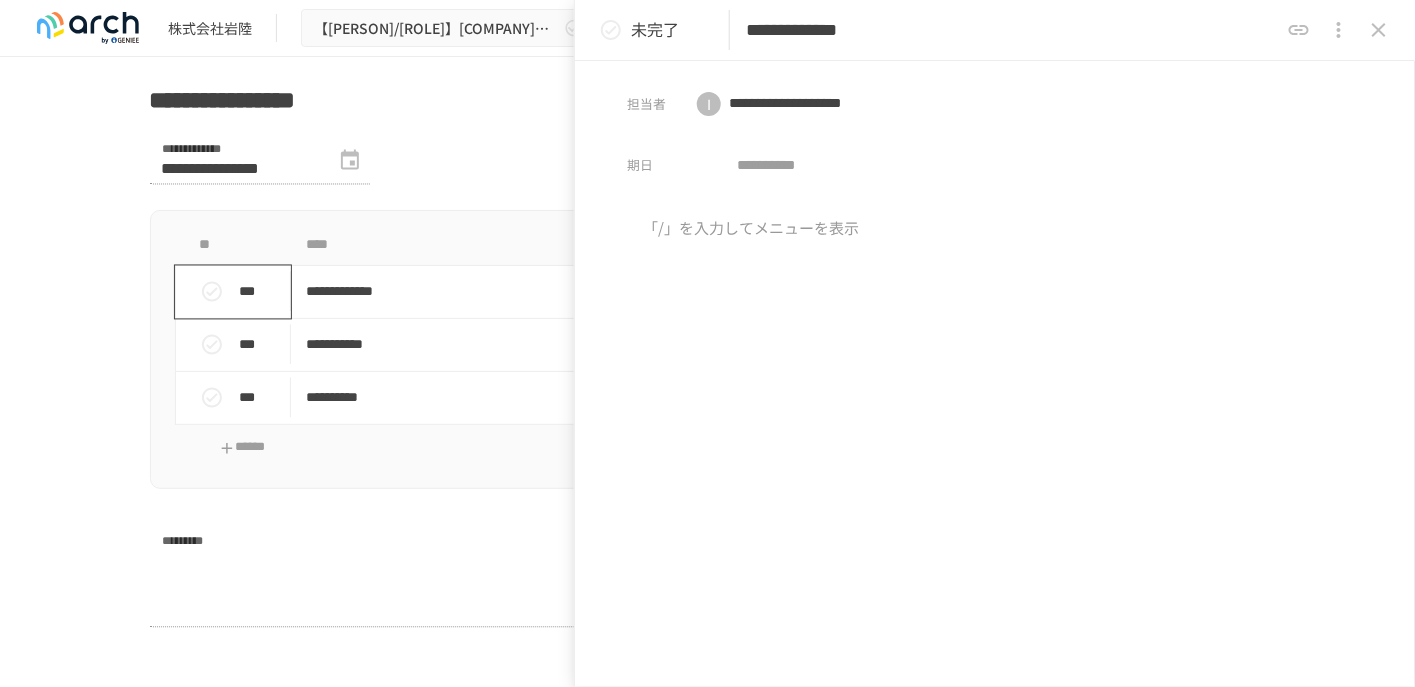 type on "**********" 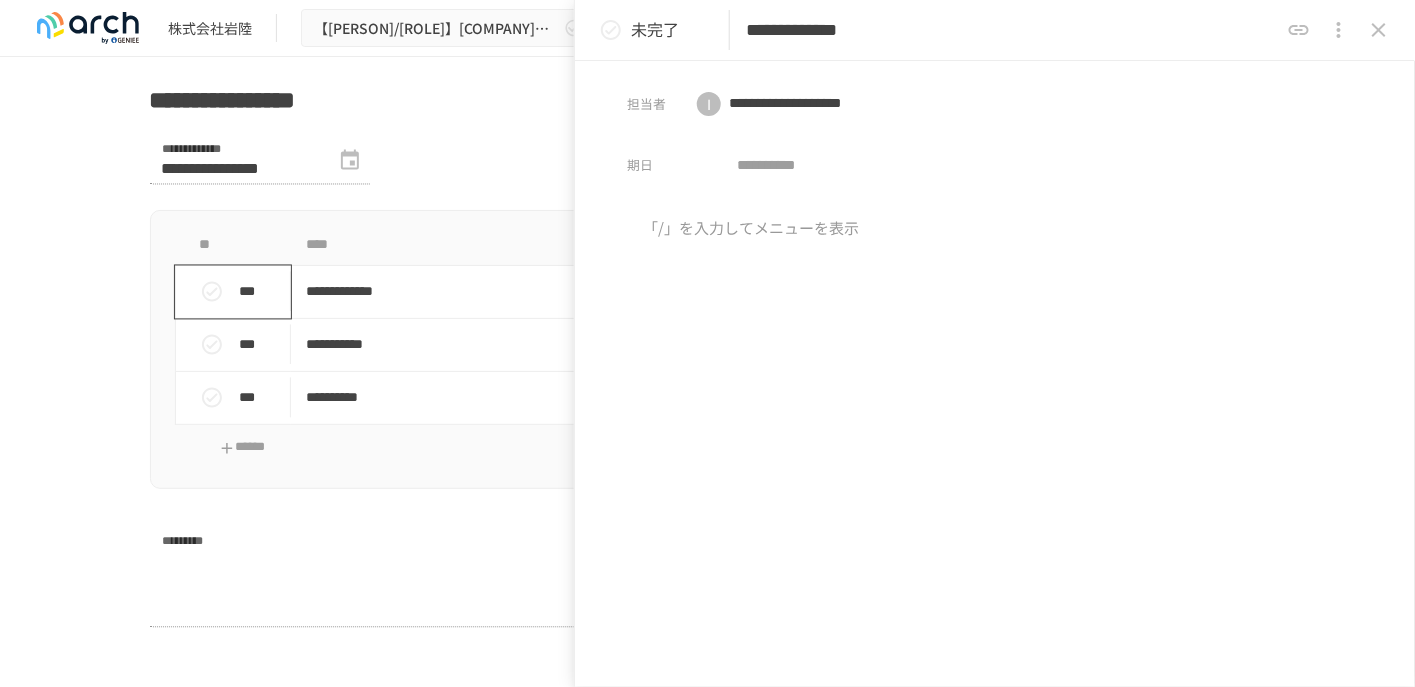 click 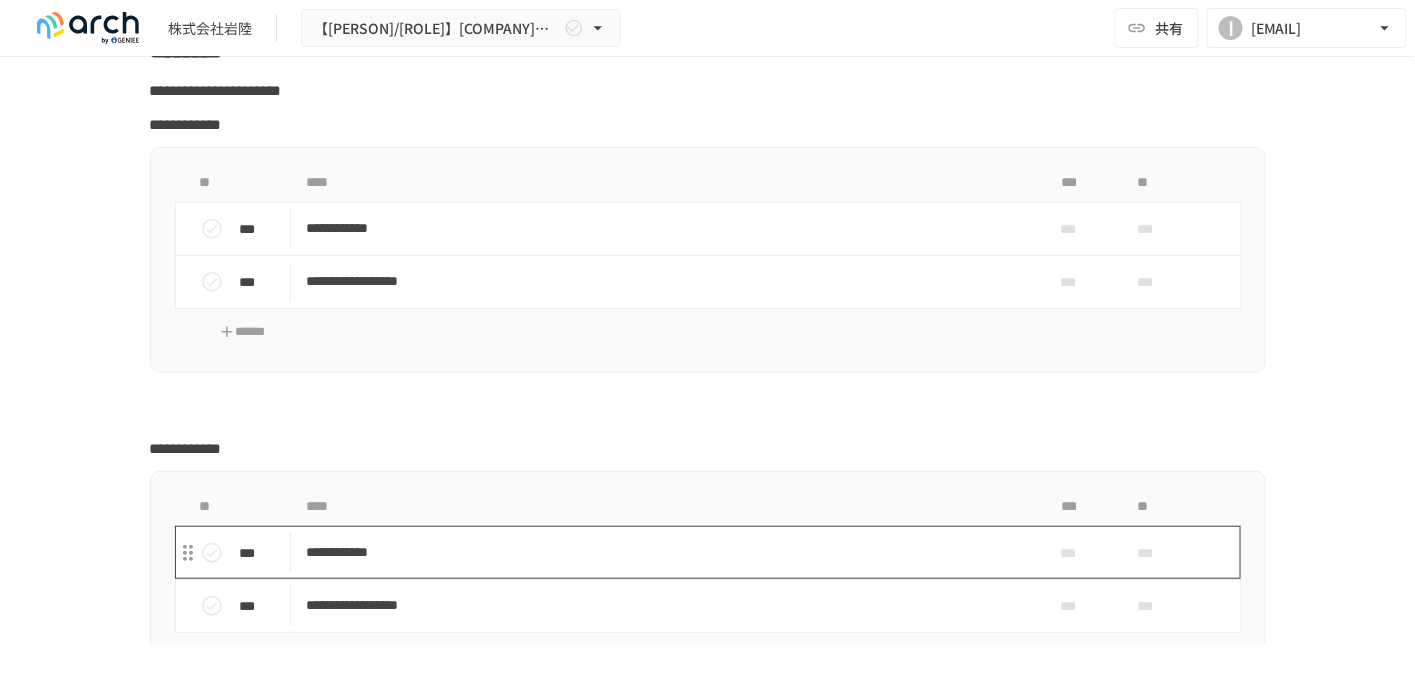 scroll, scrollTop: 5174, scrollLeft: 0, axis: vertical 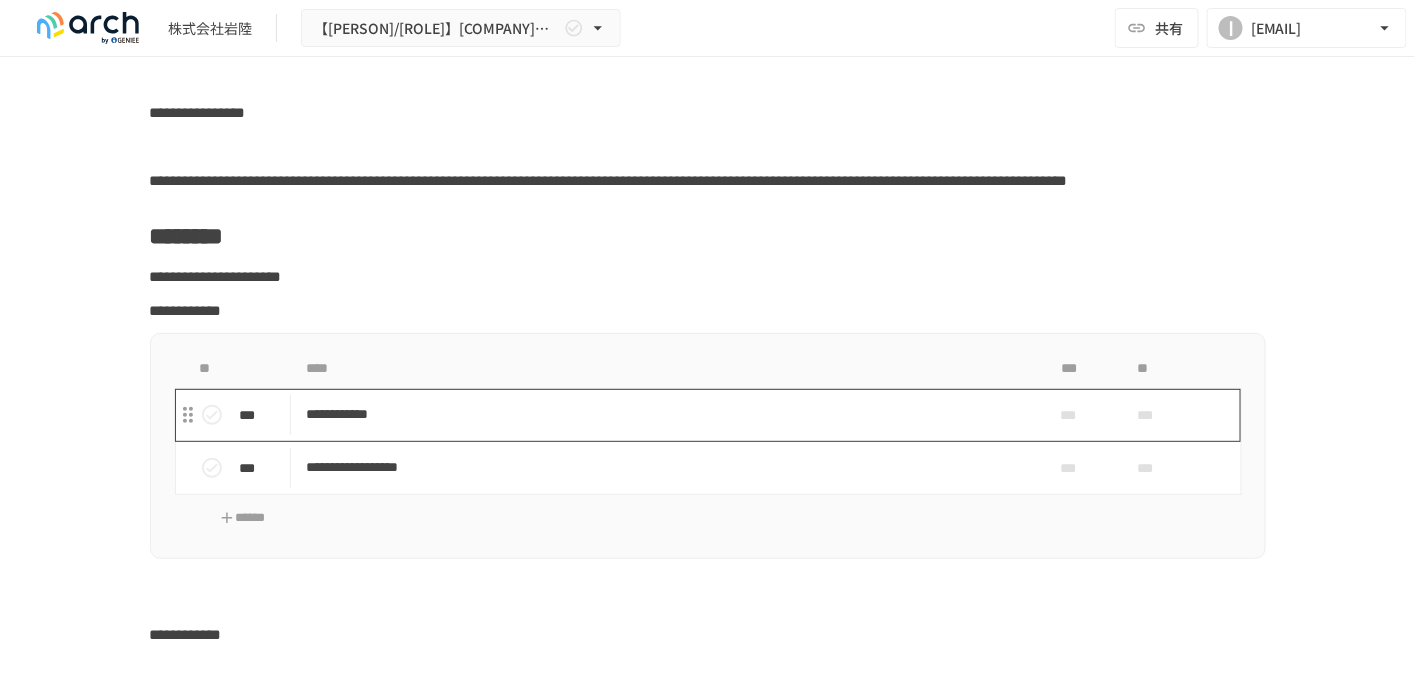 click on "**********" at bounding box center [666, 414] 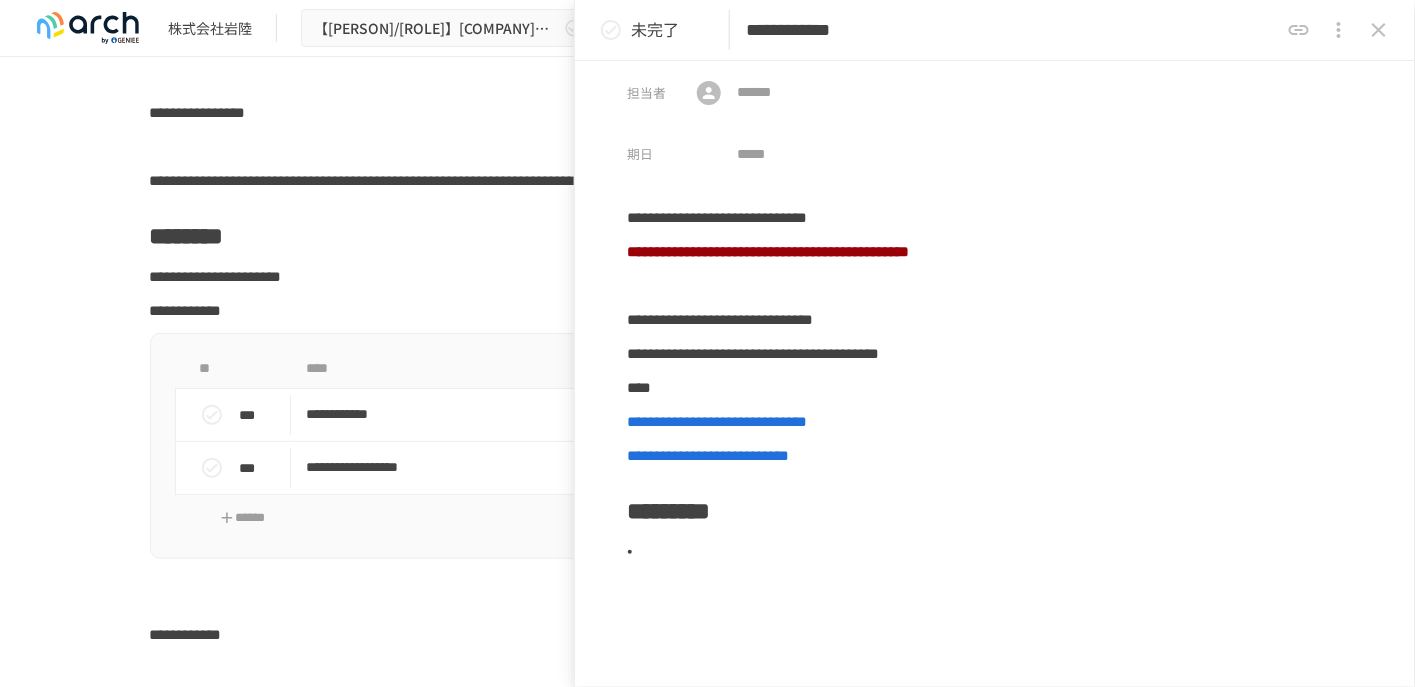 scroll, scrollTop: 0, scrollLeft: 0, axis: both 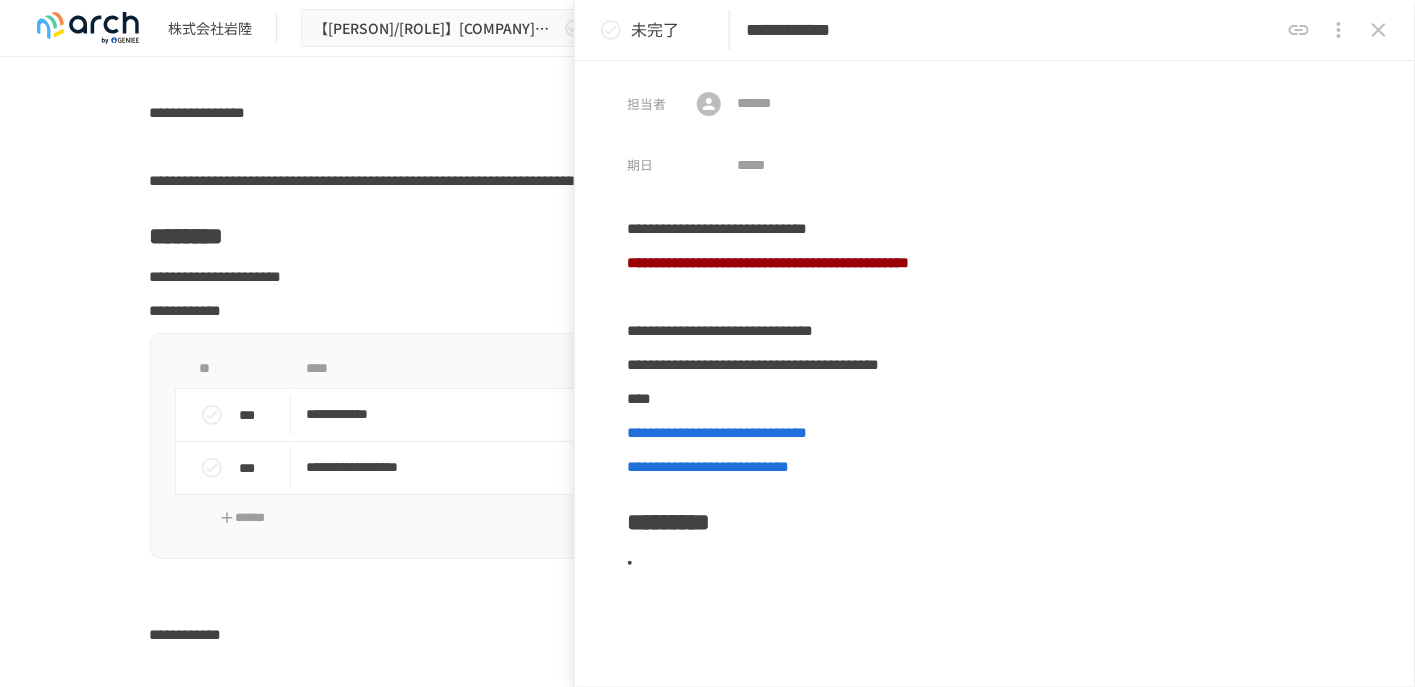 click on "**********" at bounding box center (707, 351) 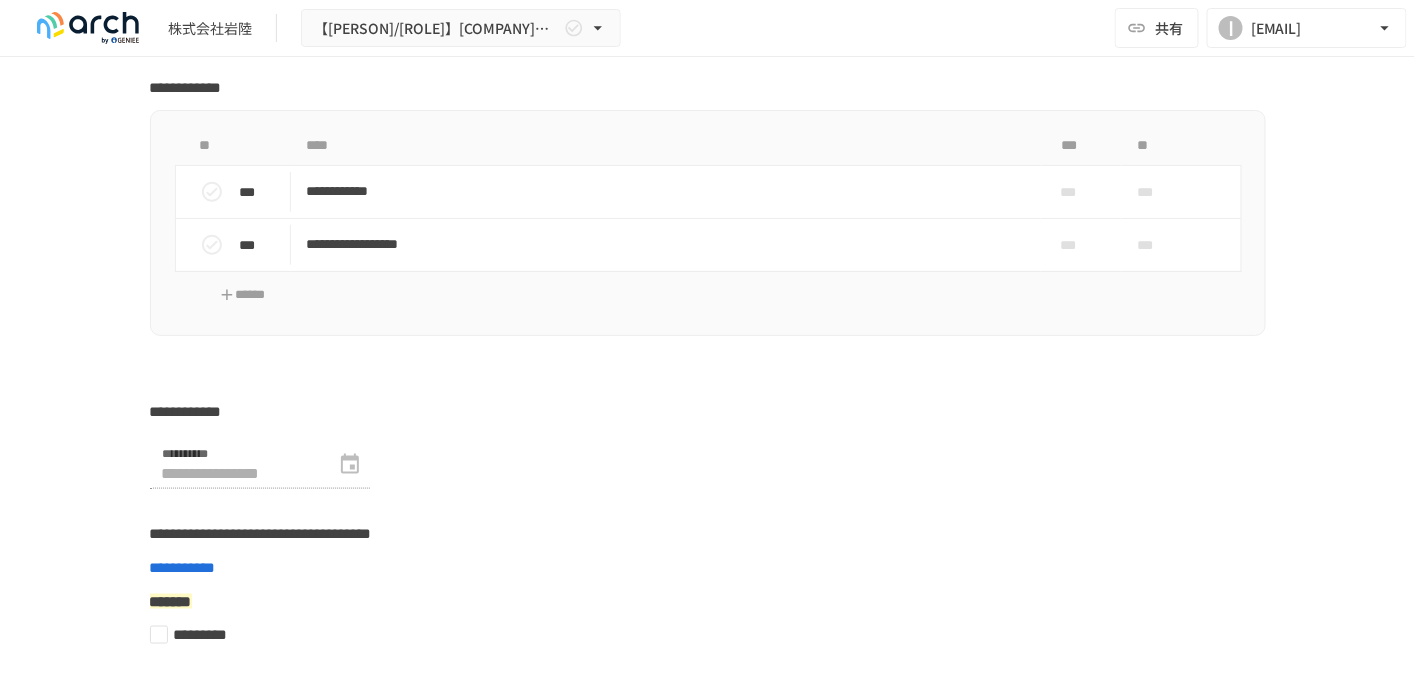scroll, scrollTop: 5574, scrollLeft: 0, axis: vertical 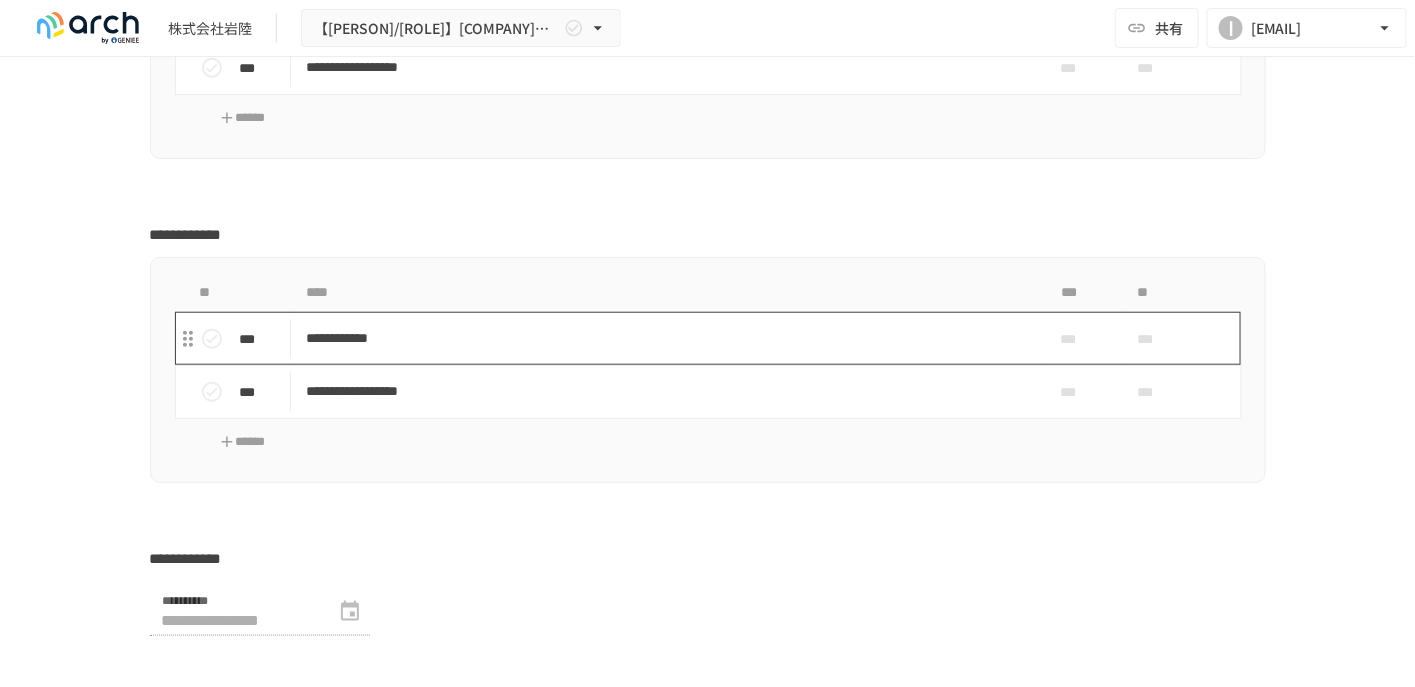 click on "**********" at bounding box center [666, 338] 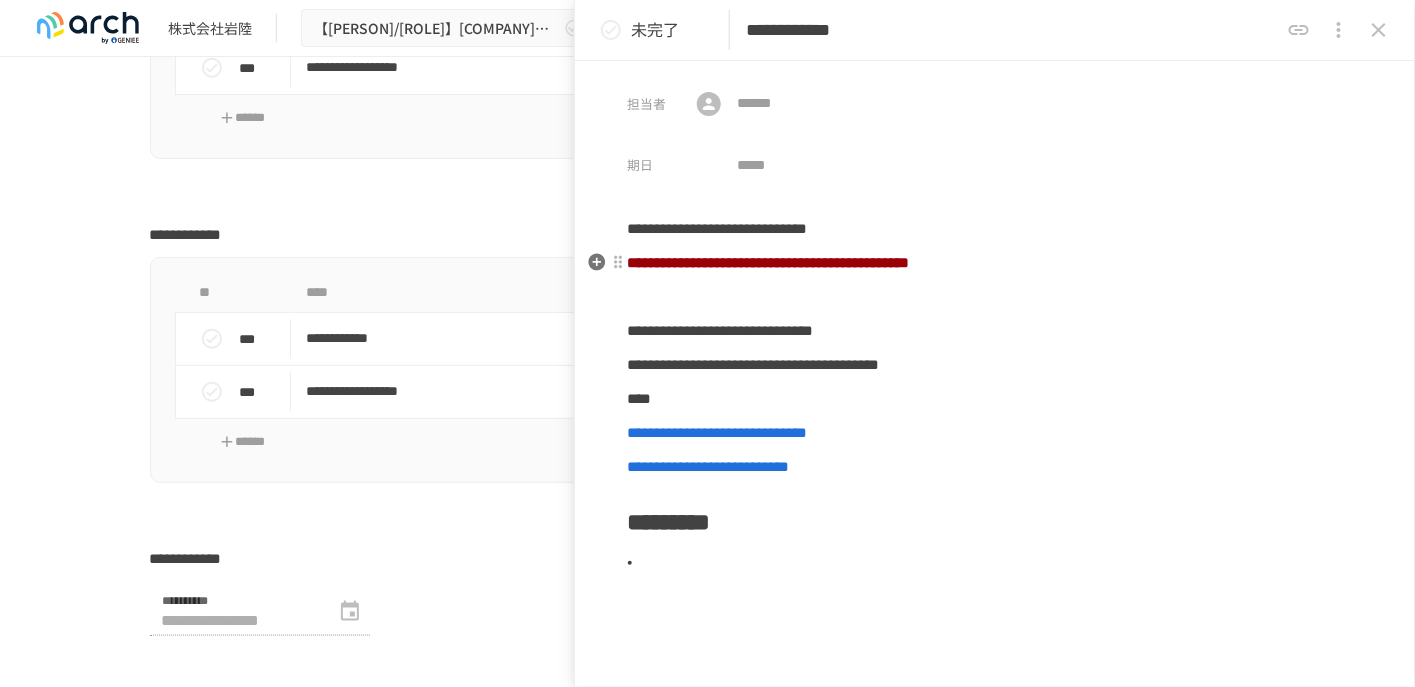 scroll, scrollTop: 228, scrollLeft: 0, axis: vertical 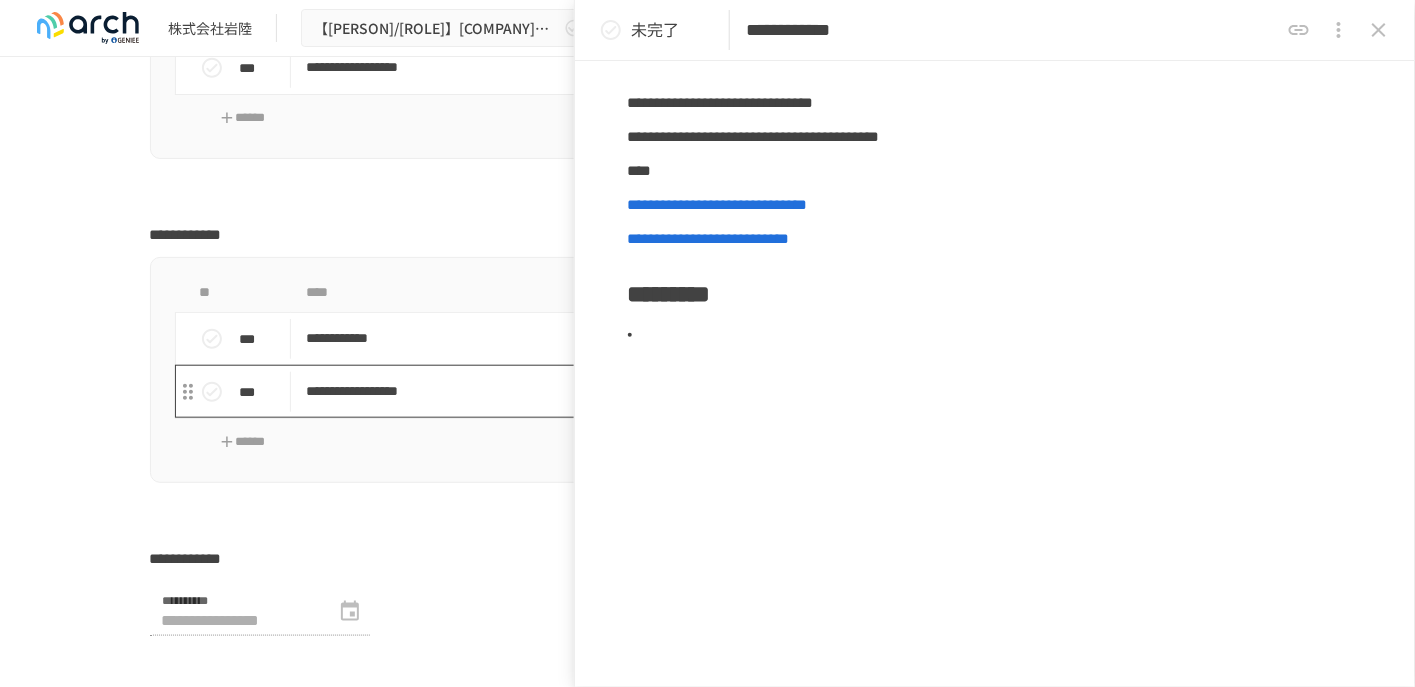 click on "**********" at bounding box center [666, 391] 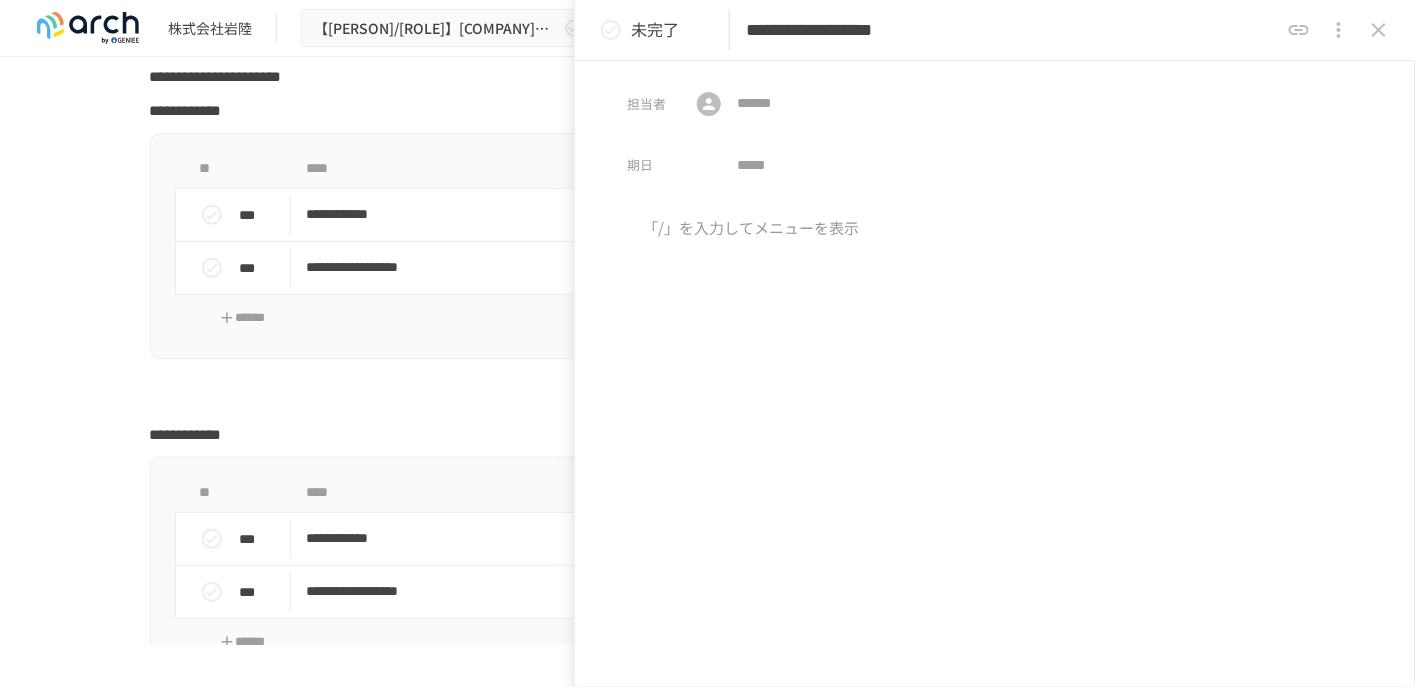 scroll, scrollTop: 5174, scrollLeft: 0, axis: vertical 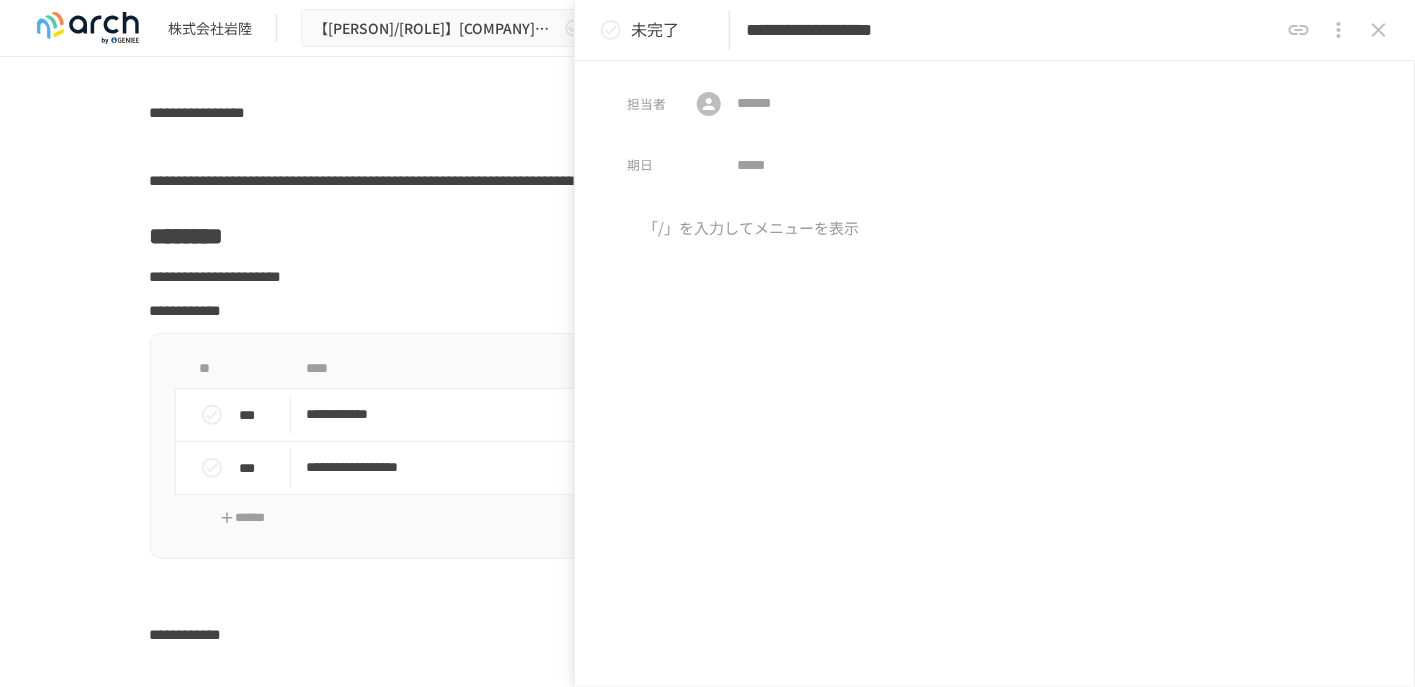 click on "**********" at bounding box center (707, 351) 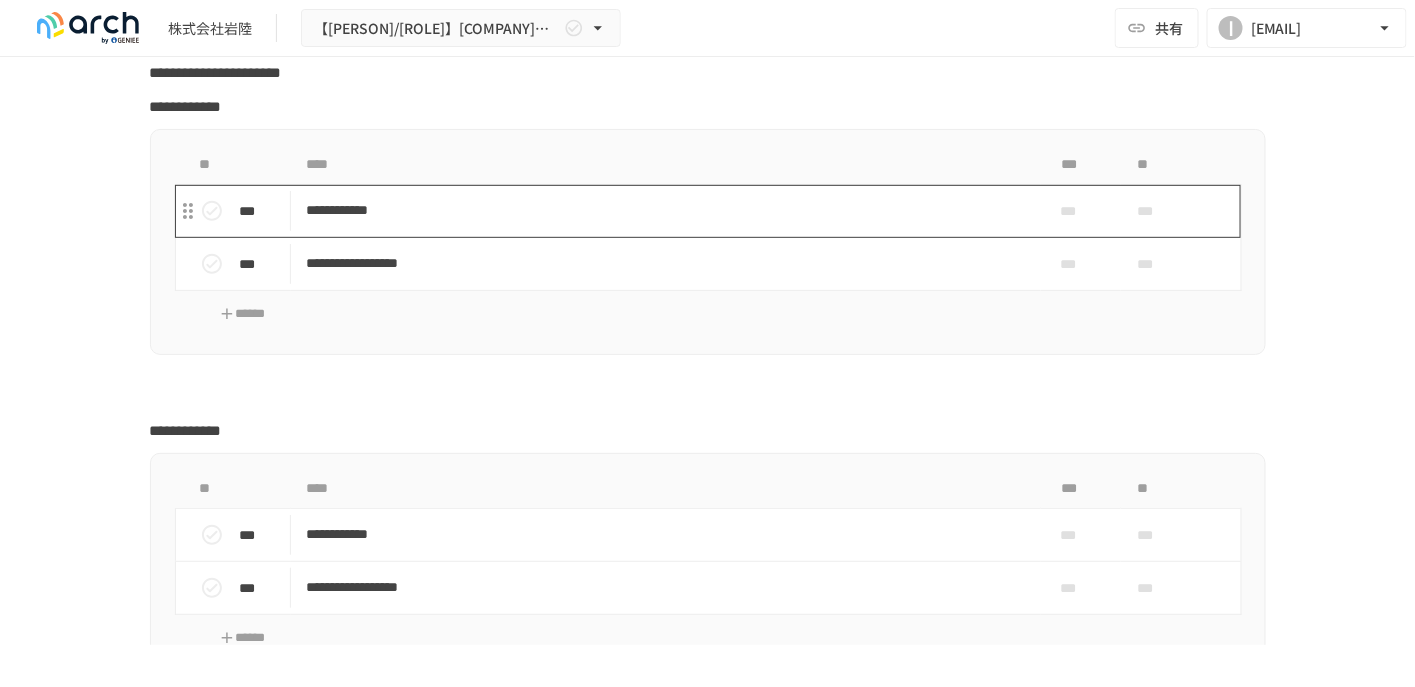 scroll, scrollTop: 5474, scrollLeft: 0, axis: vertical 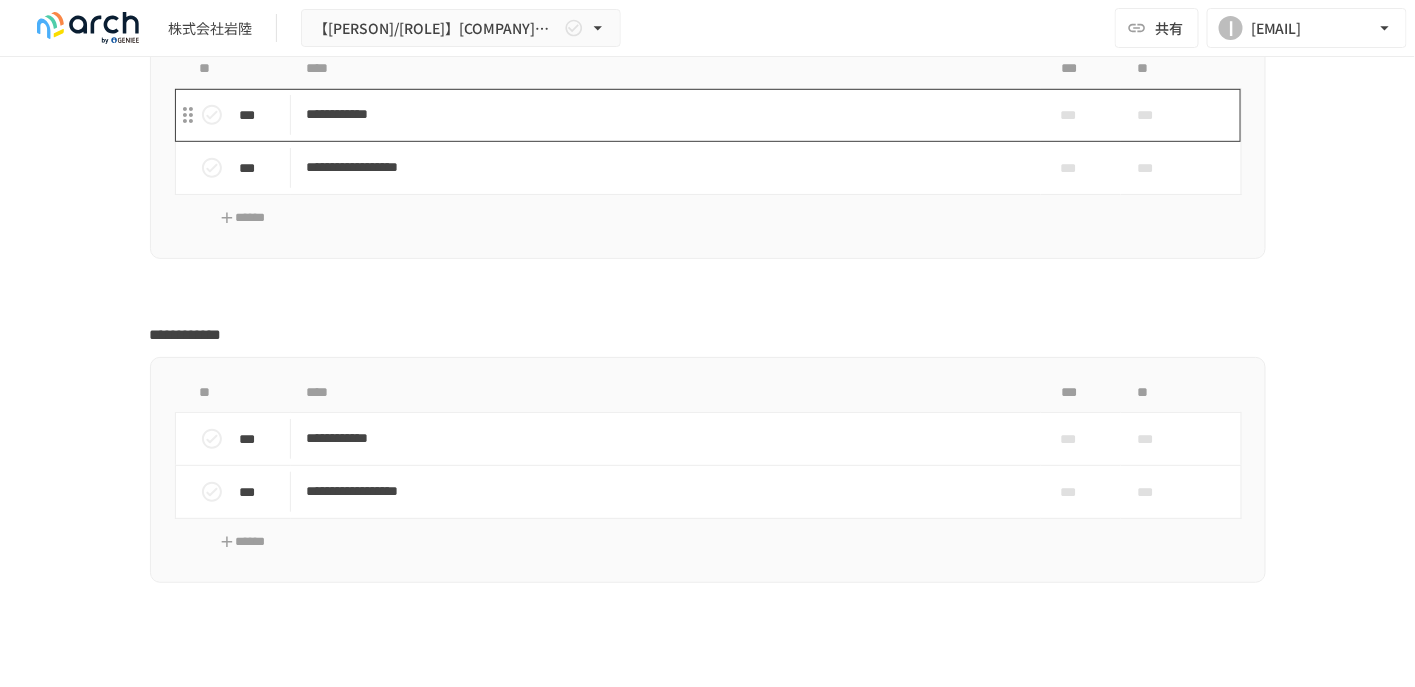 click on "**********" at bounding box center [666, 114] 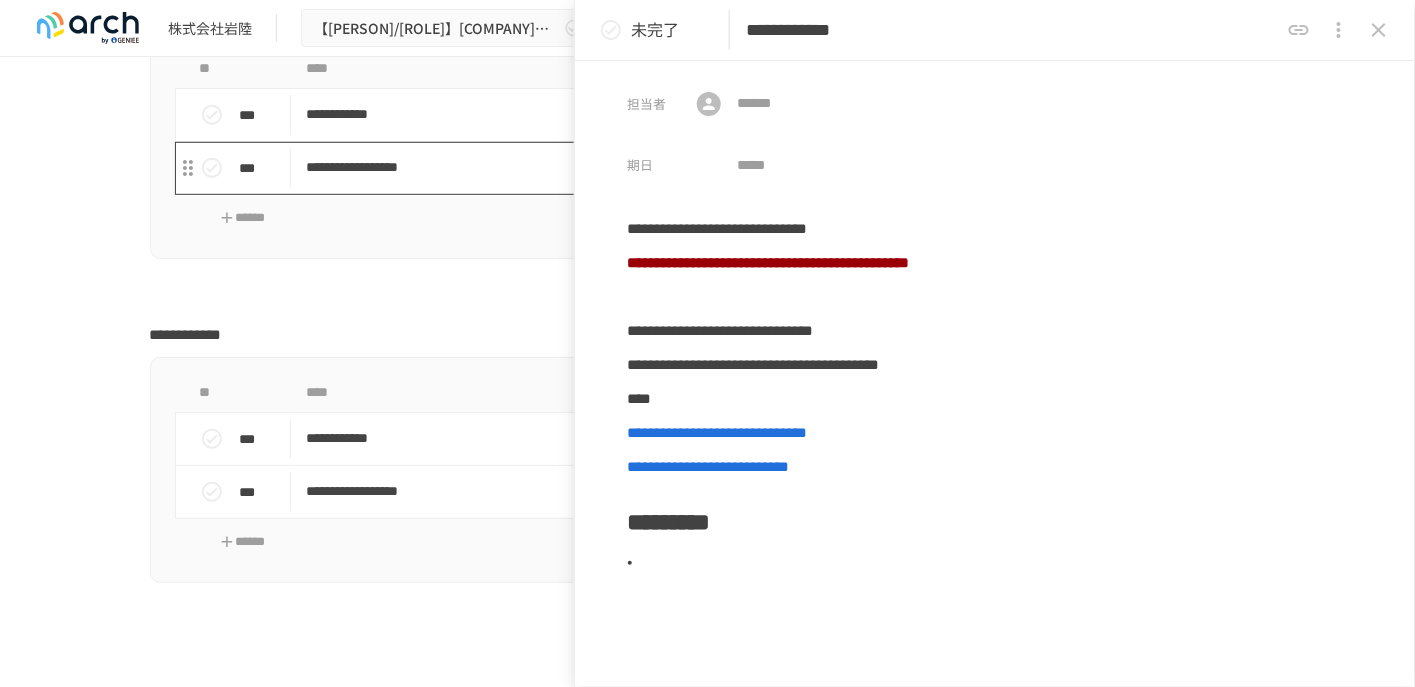 click on "**********" at bounding box center (666, 168) 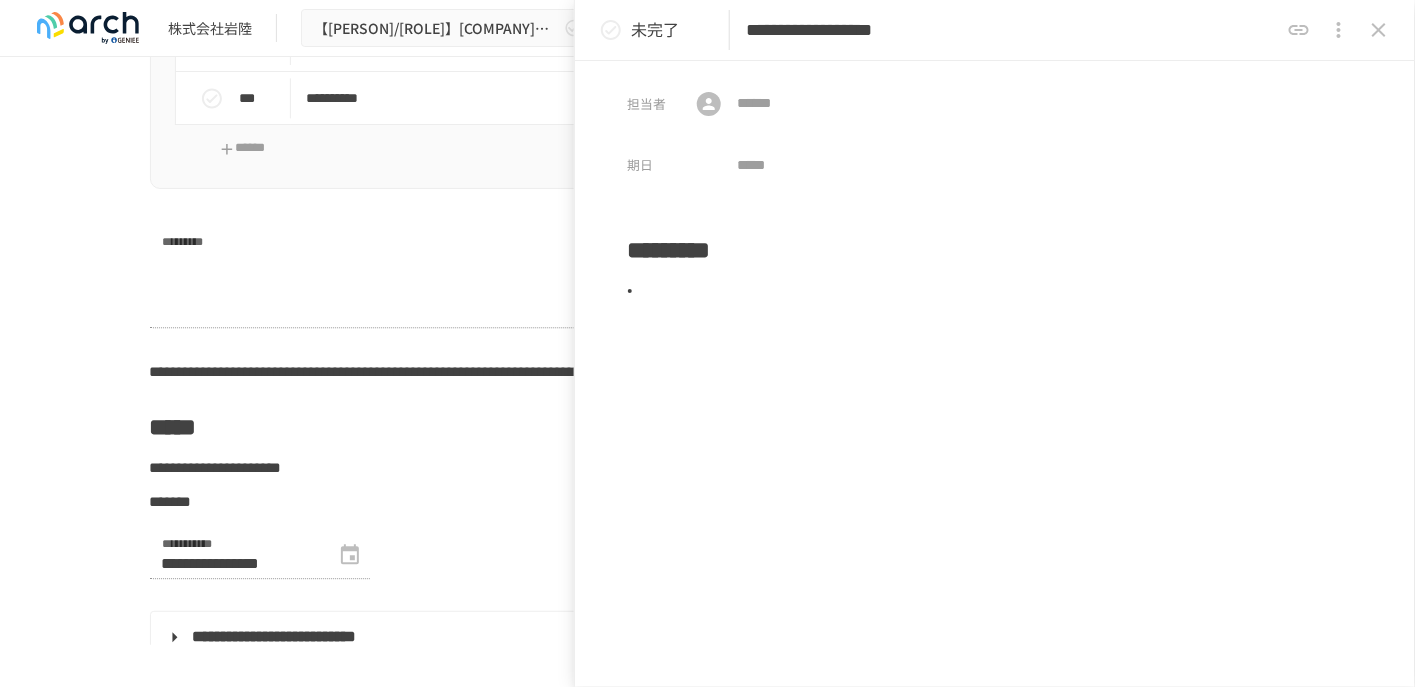 scroll, scrollTop: 3474, scrollLeft: 0, axis: vertical 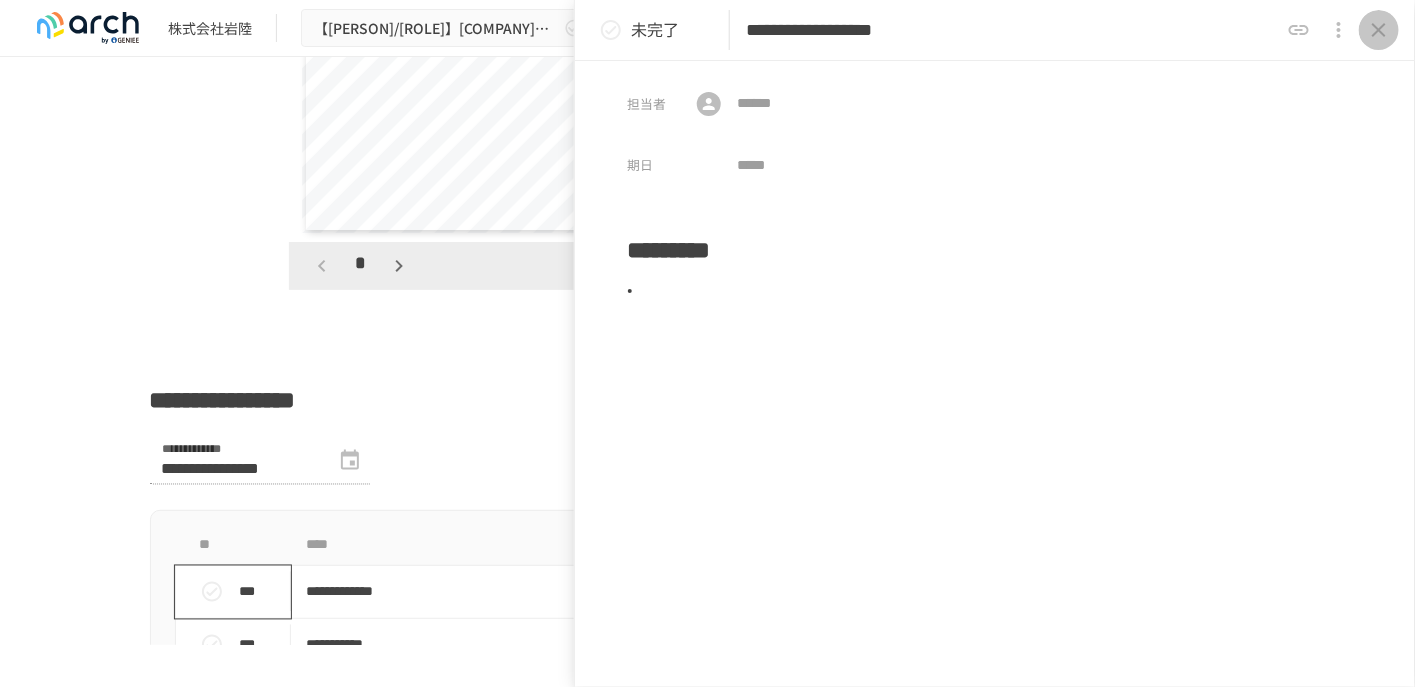 click at bounding box center (1379, 30) 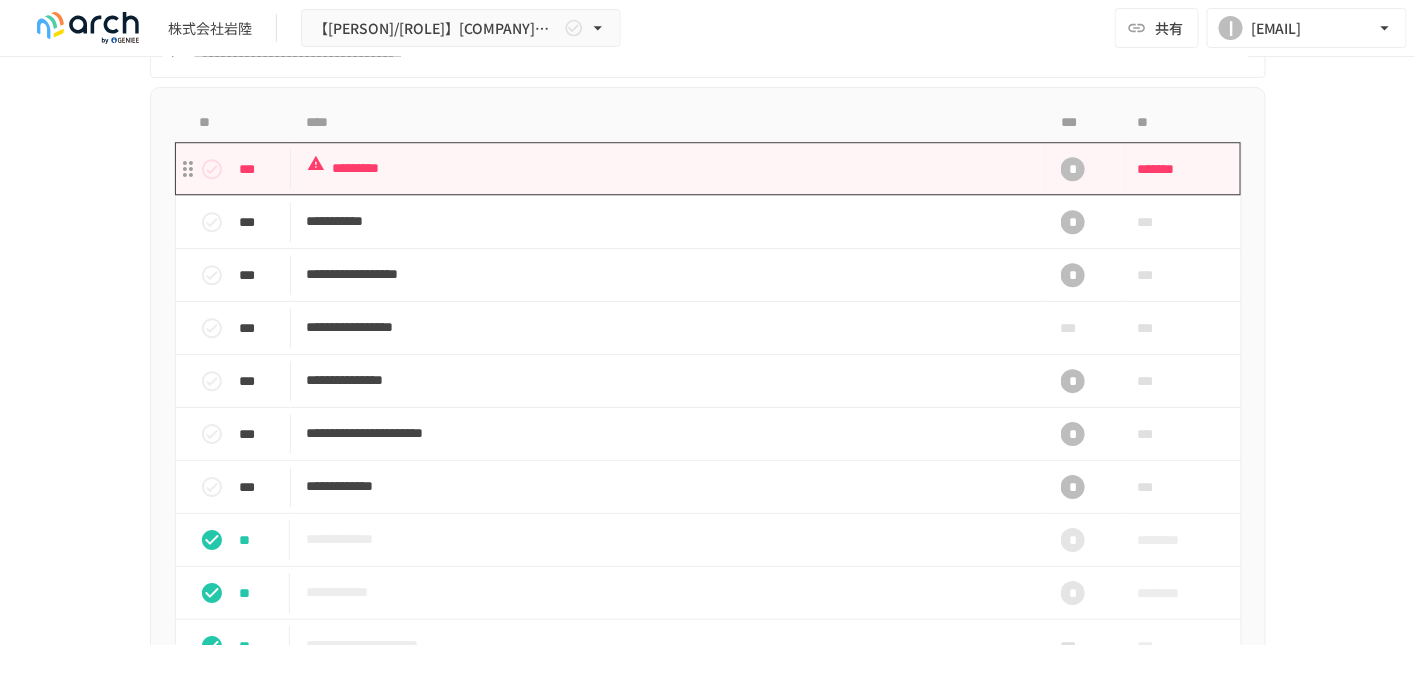 scroll, scrollTop: 1974, scrollLeft: 0, axis: vertical 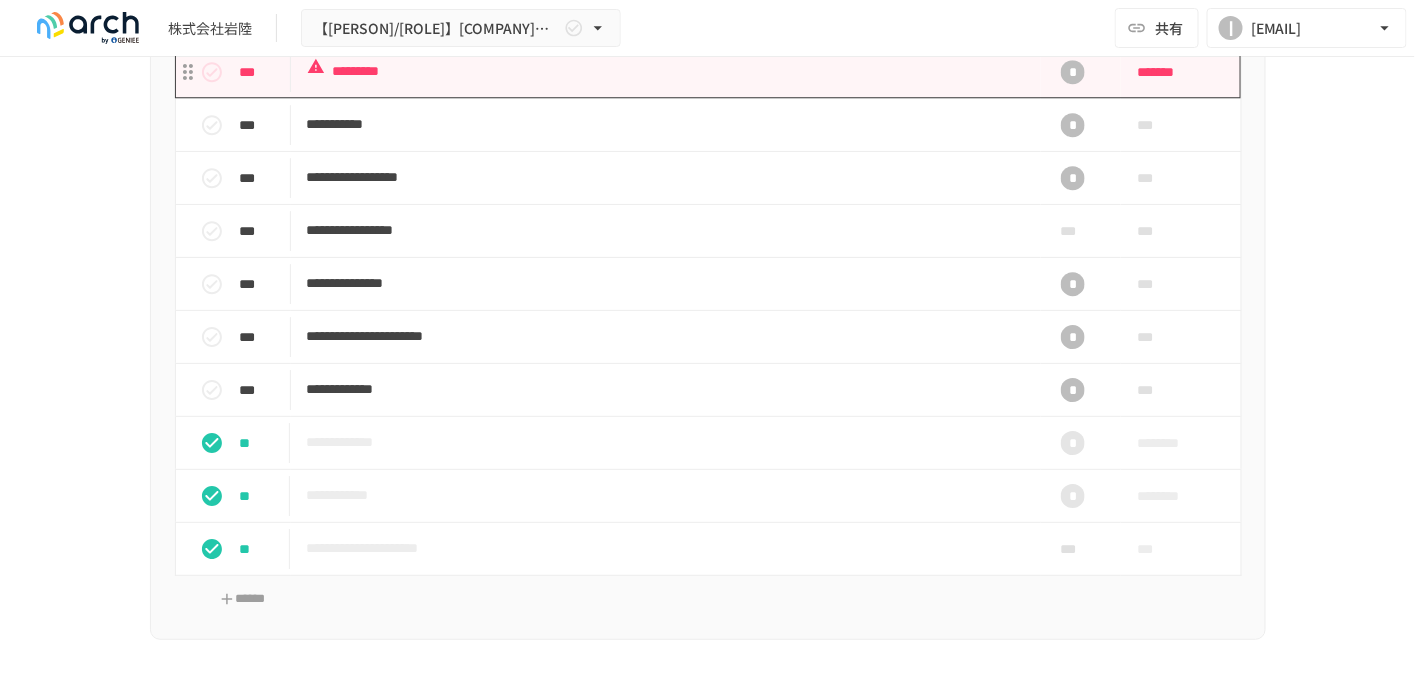 click on "*********" at bounding box center [666, 71] 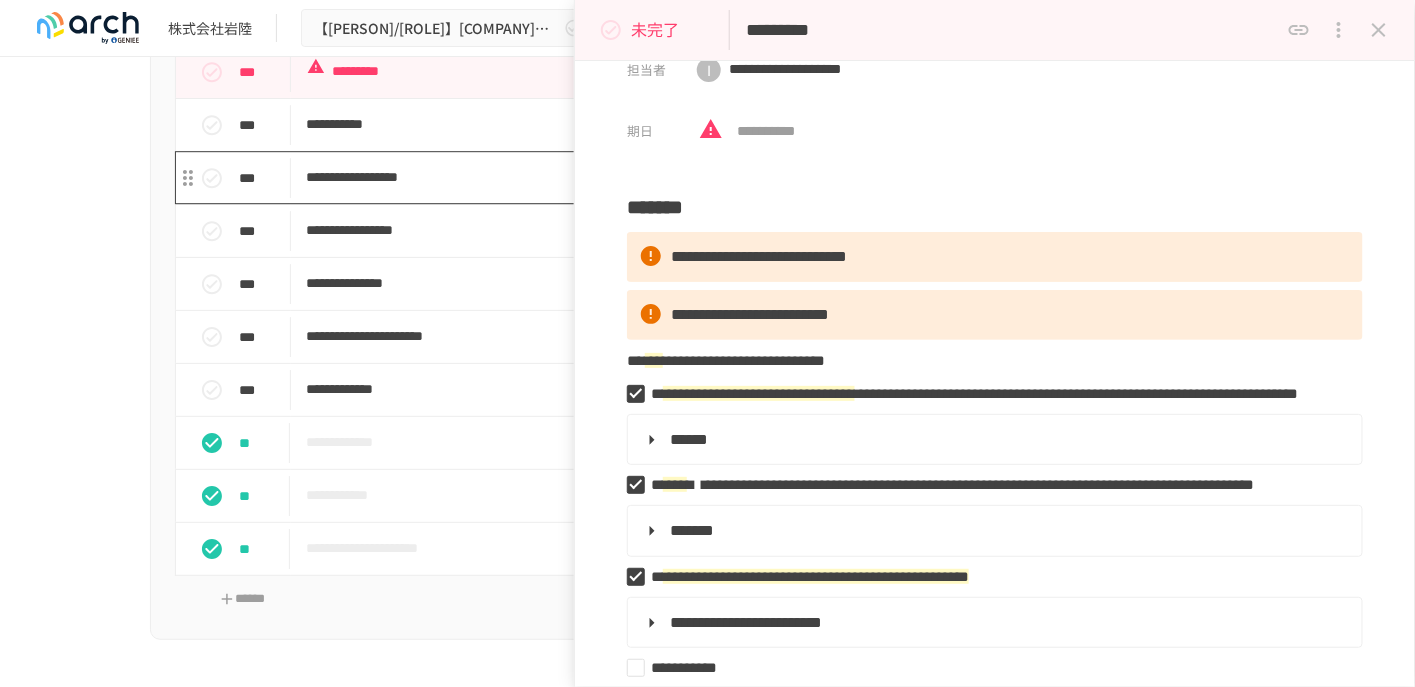 scroll, scrollTop: 0, scrollLeft: 0, axis: both 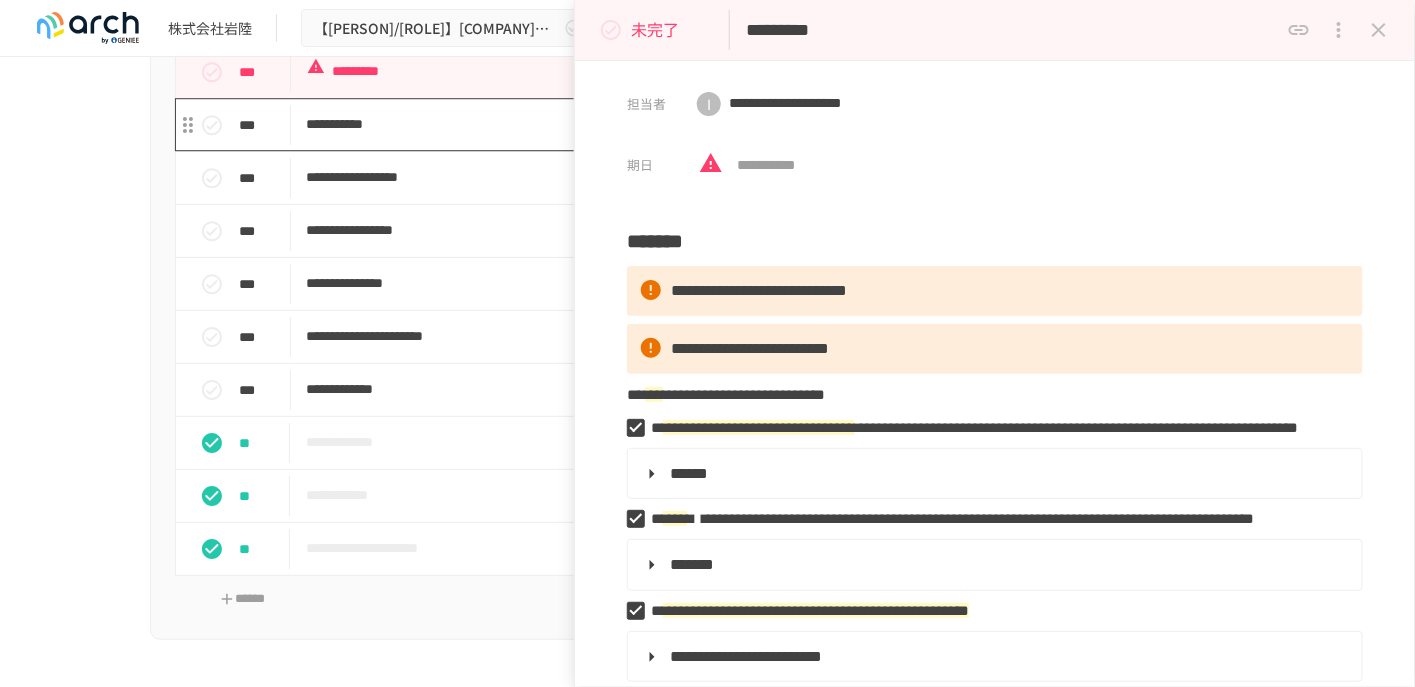 click on "**********" at bounding box center [666, 124] 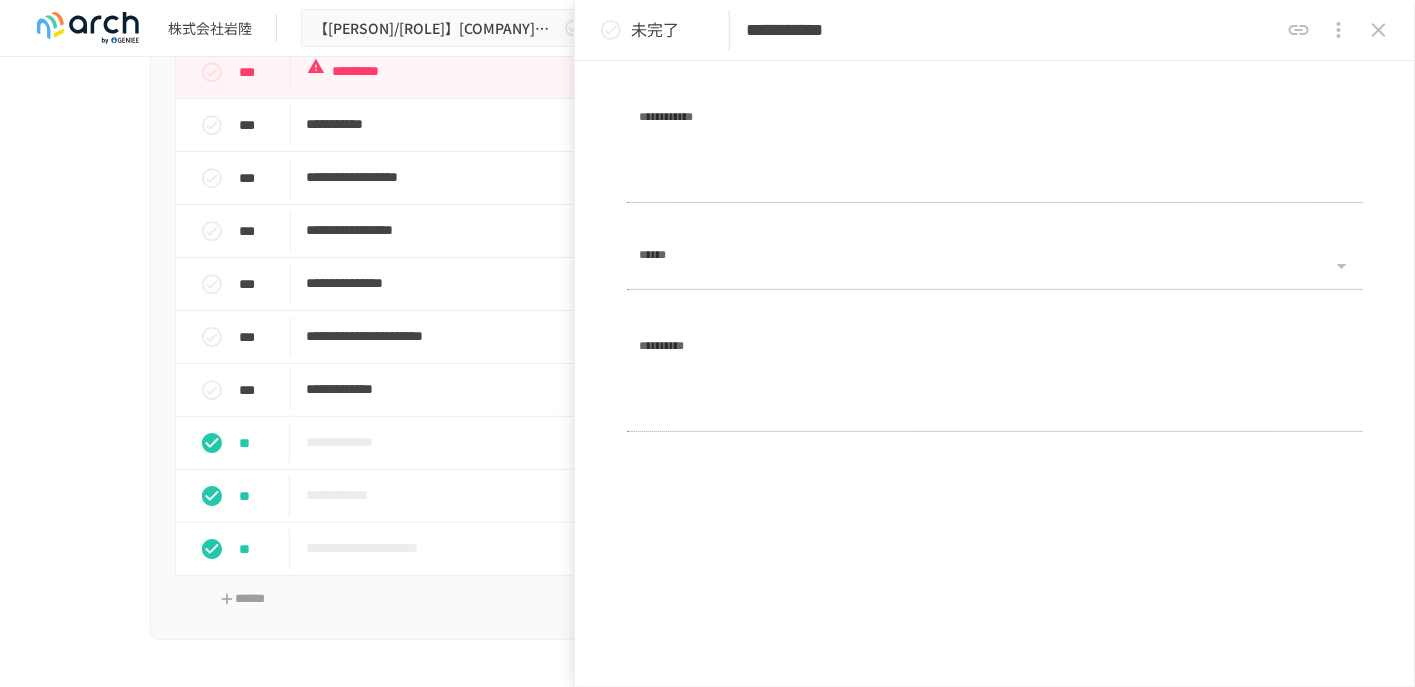 scroll, scrollTop: 1506, scrollLeft: 0, axis: vertical 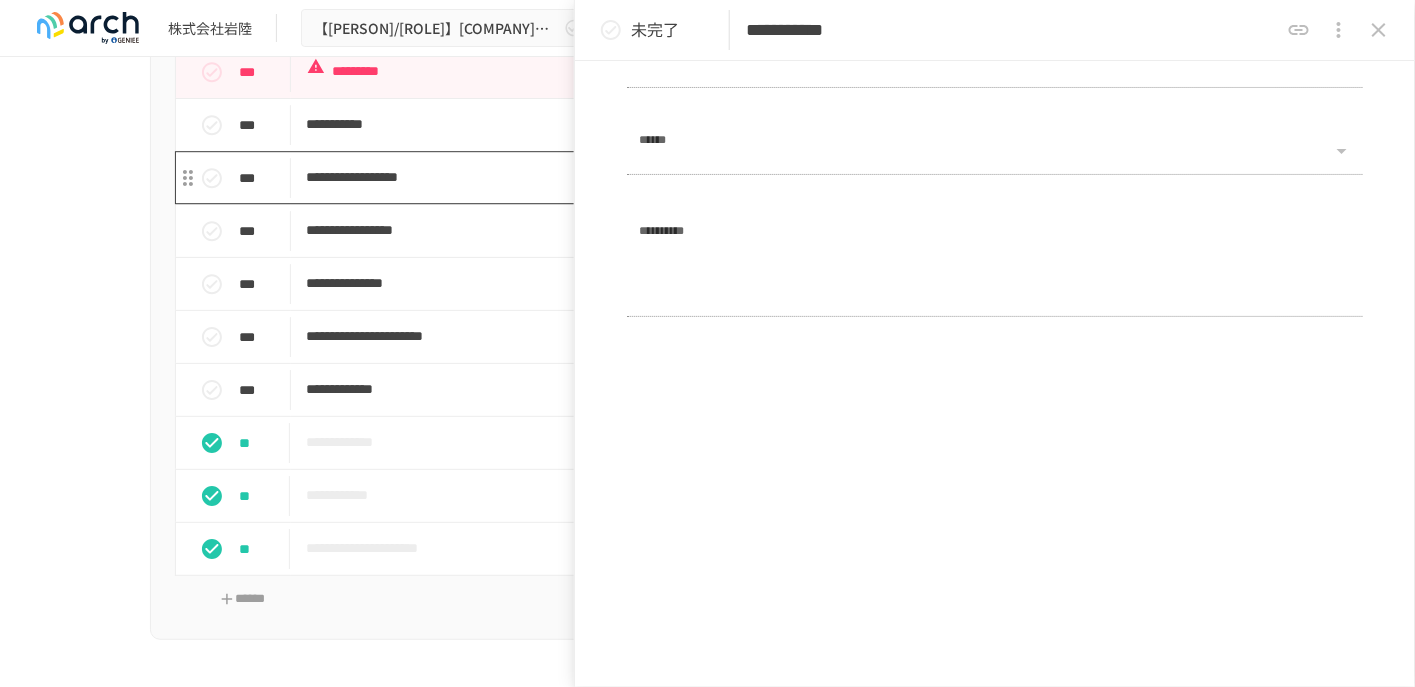 drag, startPoint x: 493, startPoint y: 207, endPoint x: 514, endPoint y: 209, distance: 21.095022 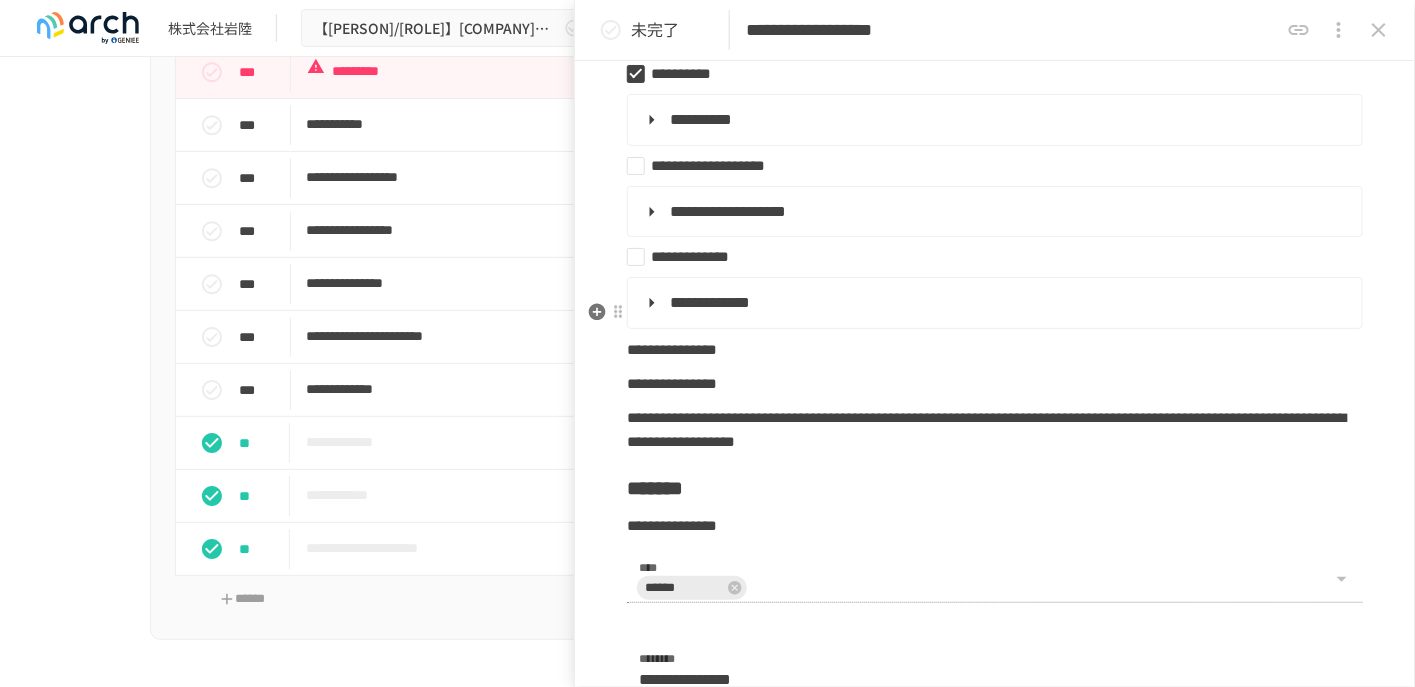 scroll, scrollTop: 308, scrollLeft: 0, axis: vertical 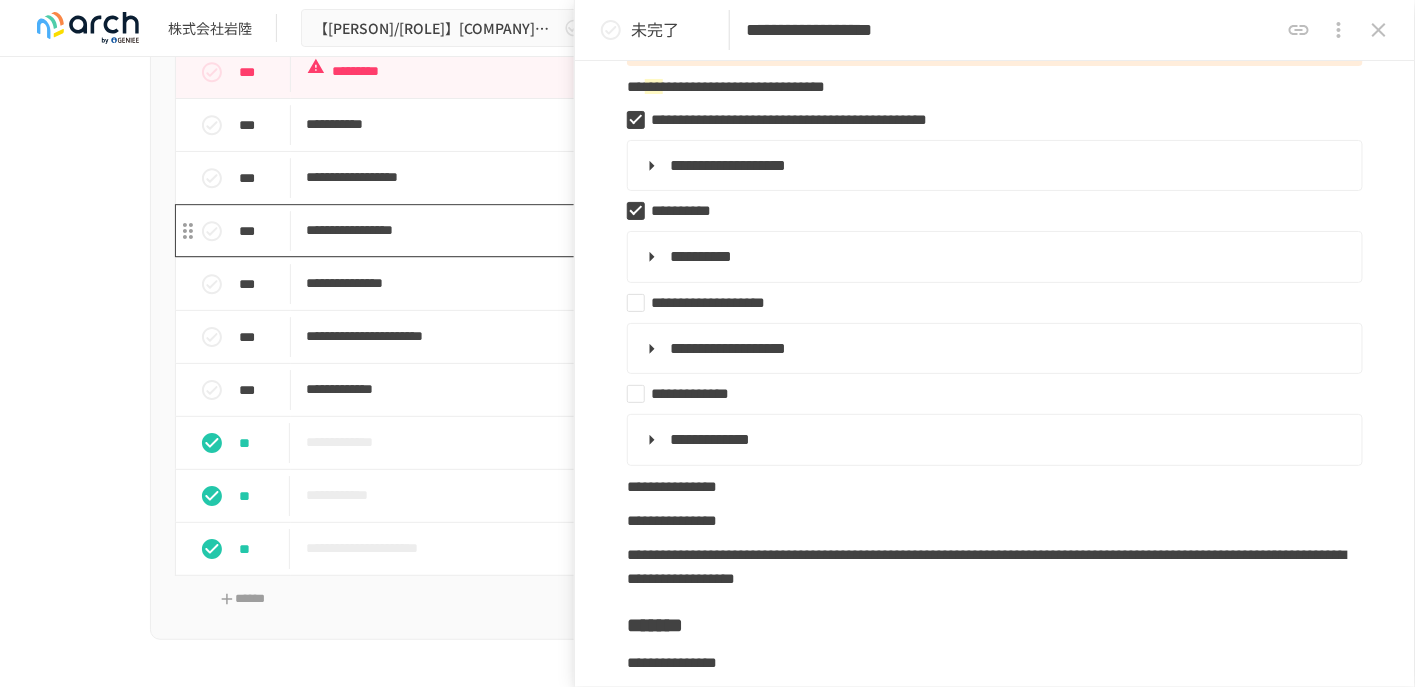 click on "**********" at bounding box center (666, 230) 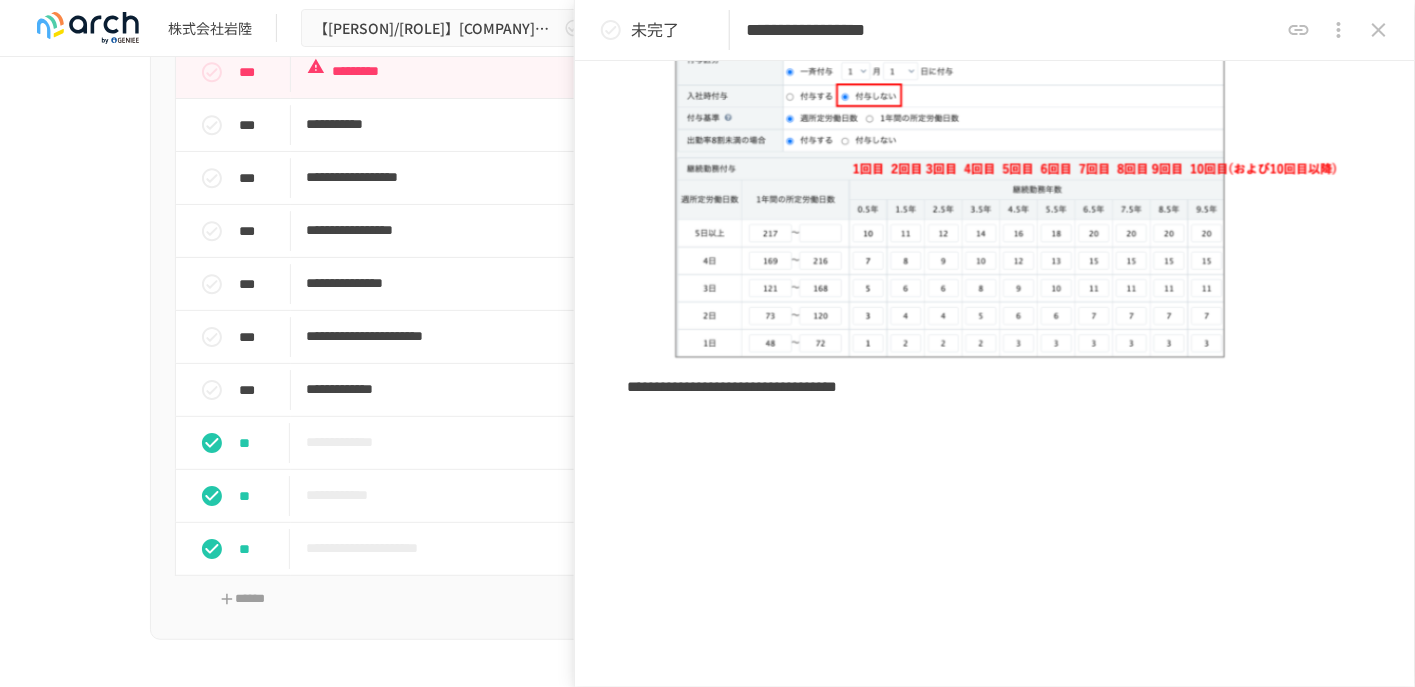 scroll, scrollTop: 934, scrollLeft: 0, axis: vertical 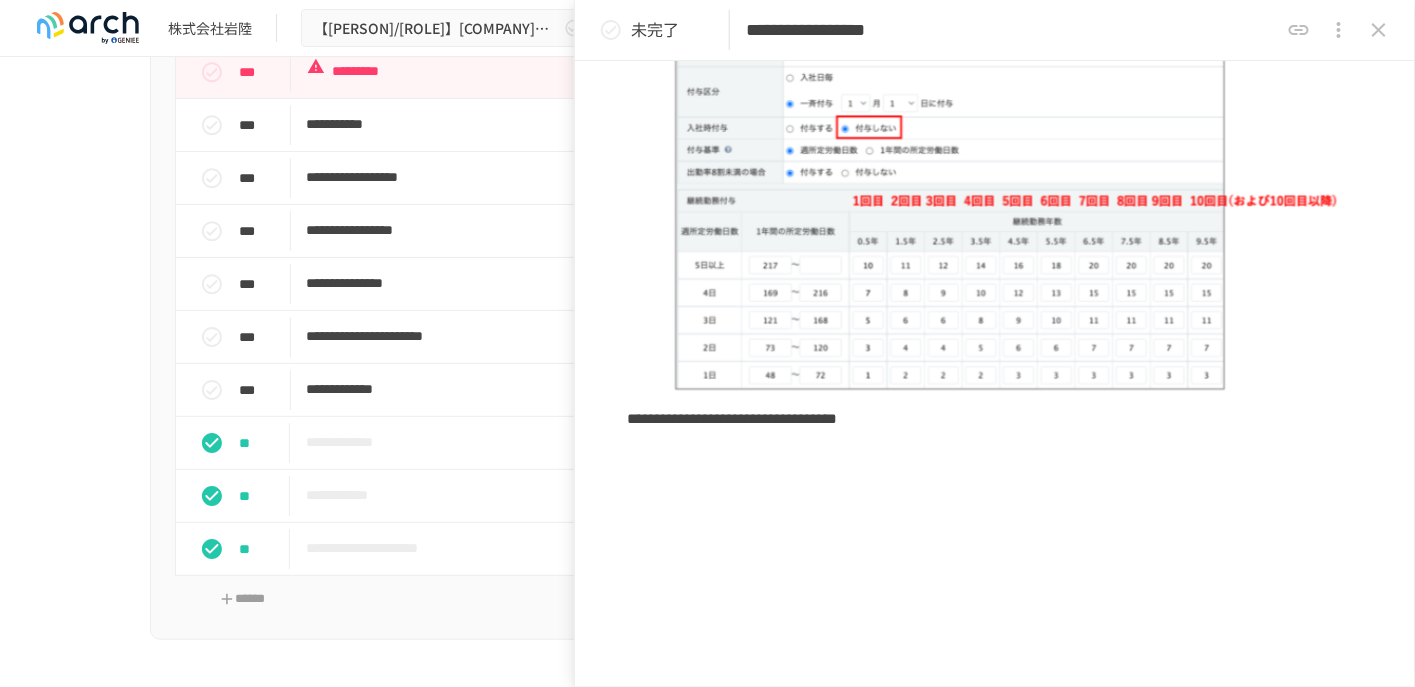 click on "**********" at bounding box center (708, 2017) 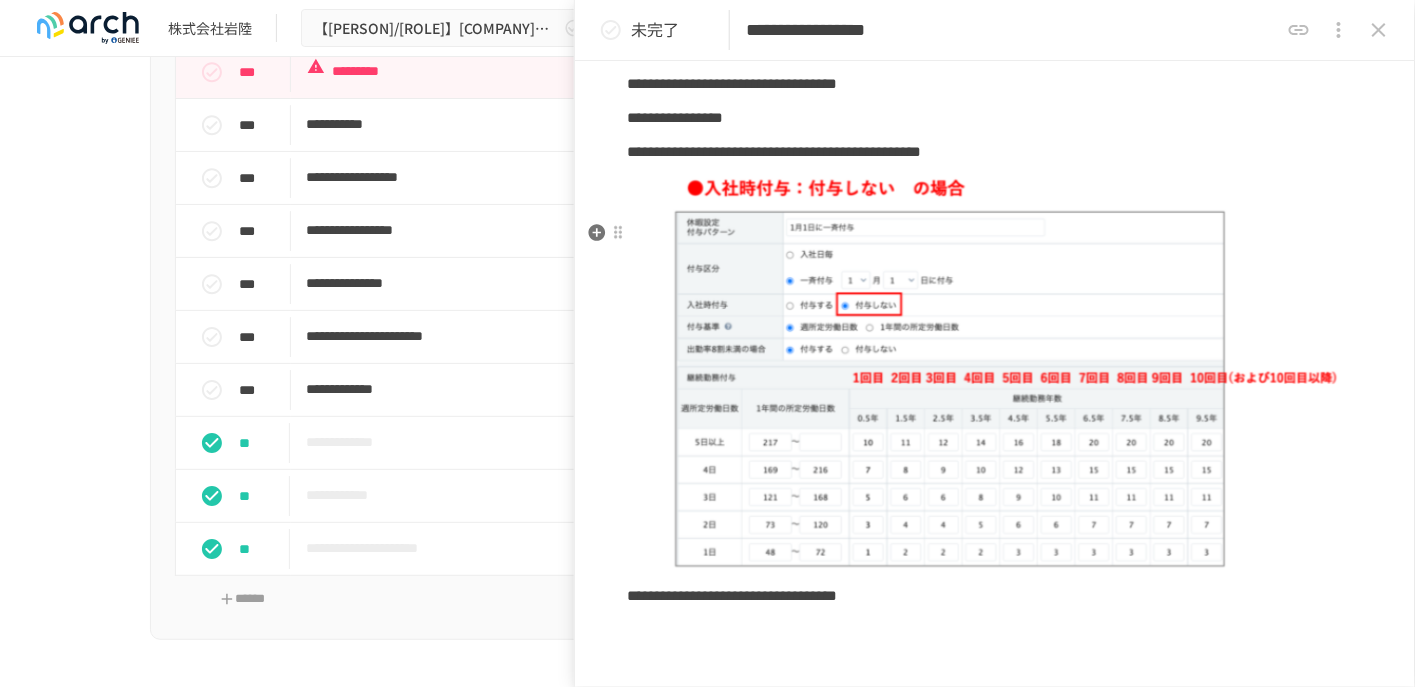 scroll, scrollTop: 734, scrollLeft: 0, axis: vertical 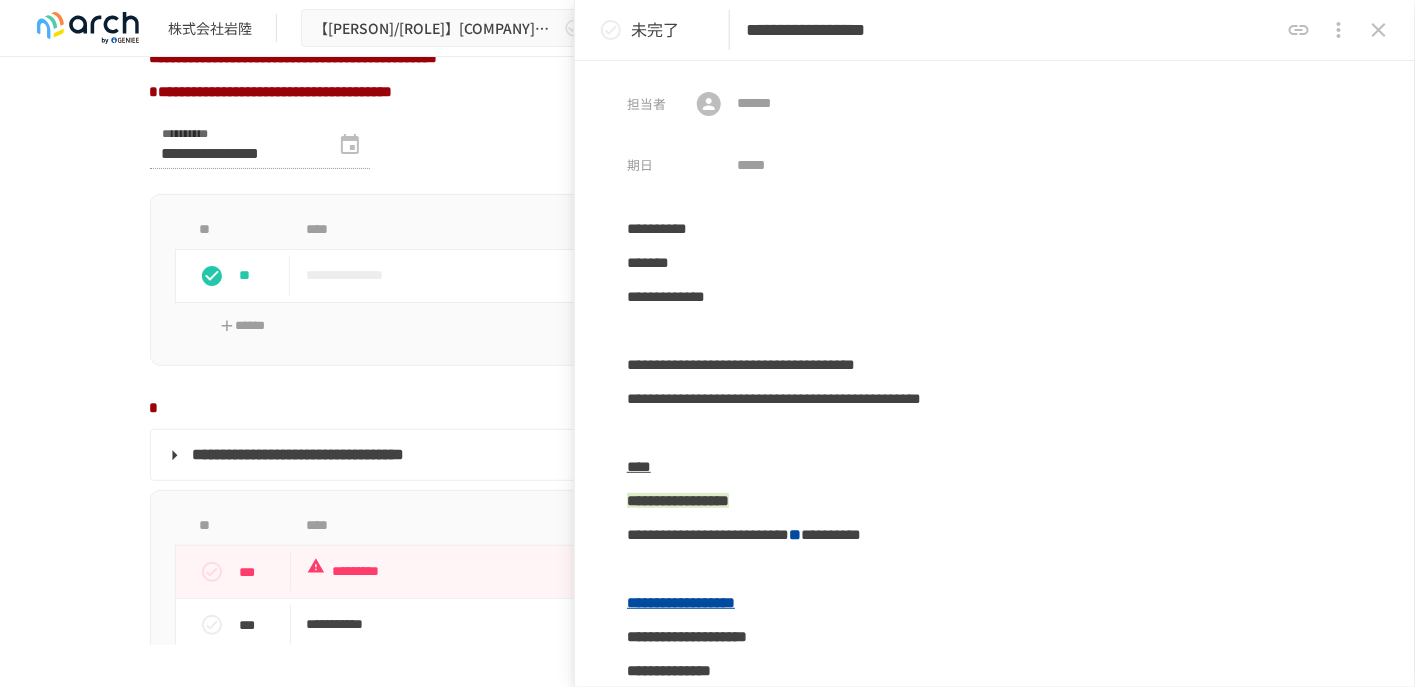 click on "**********" at bounding box center [707, 351] 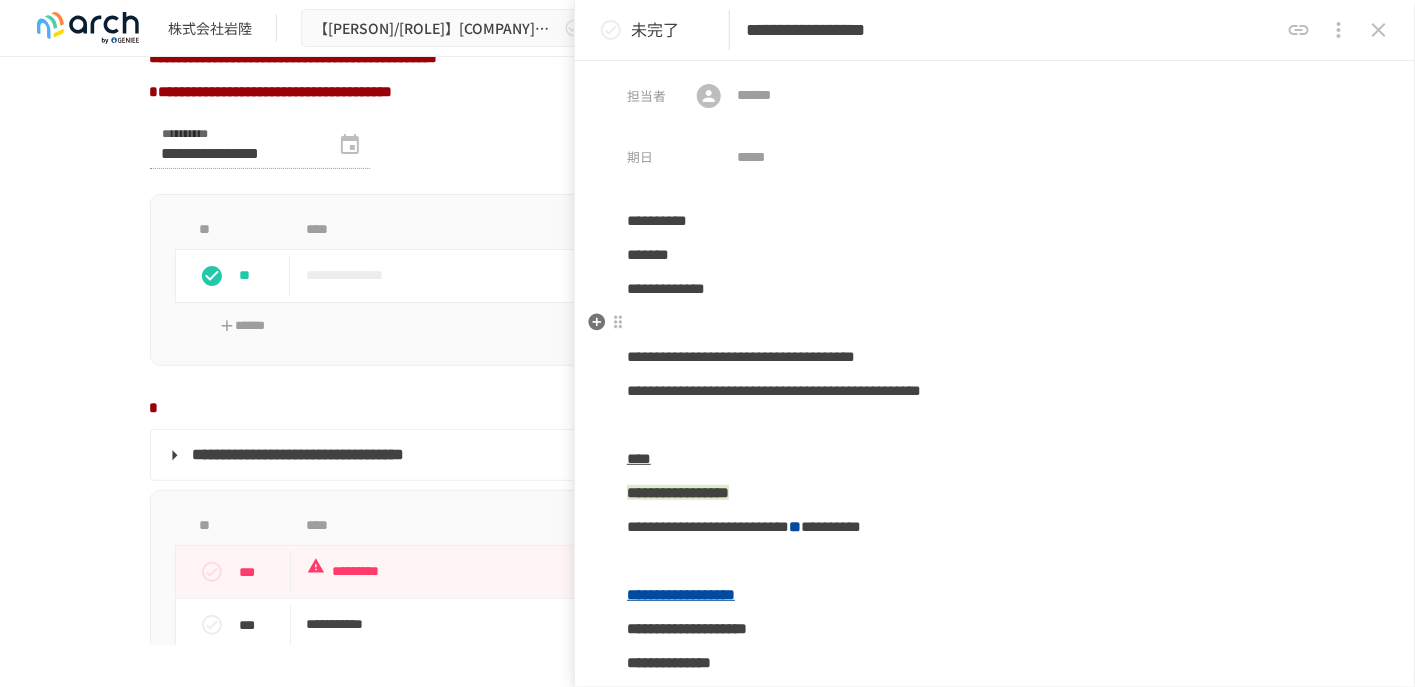 scroll, scrollTop: 0, scrollLeft: 0, axis: both 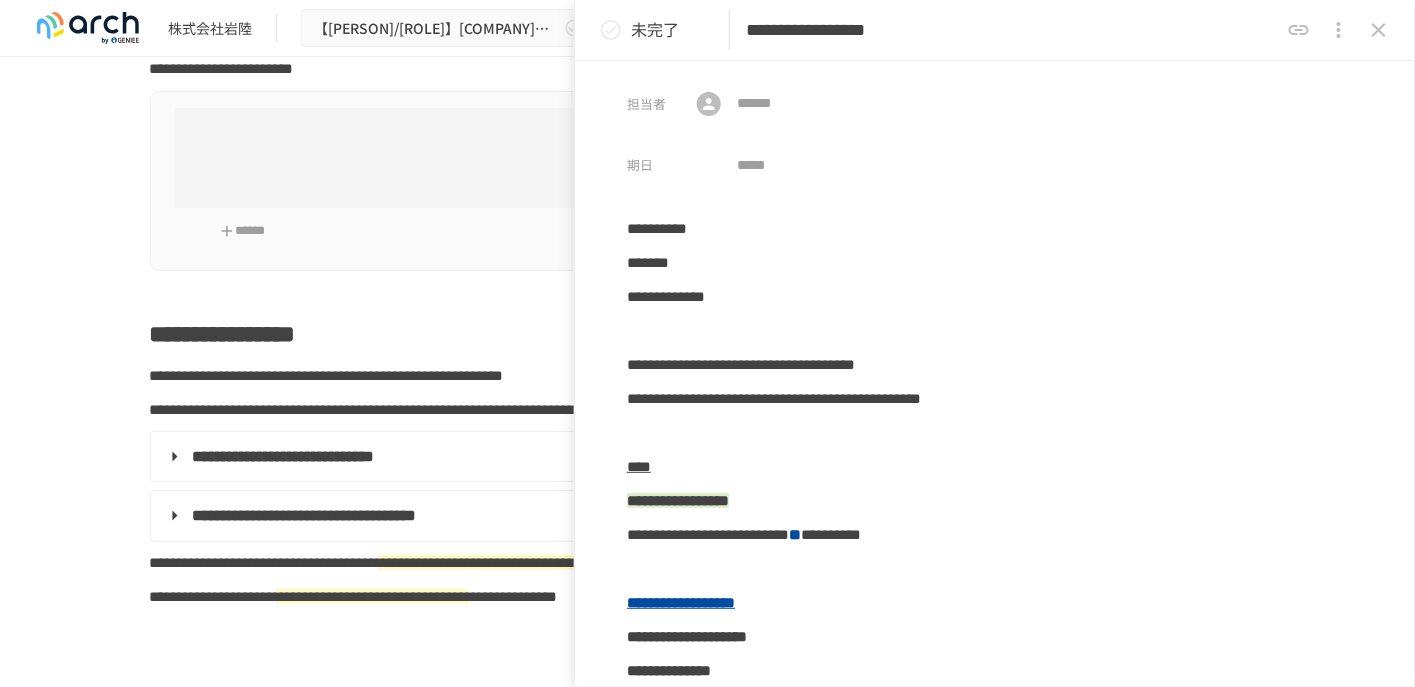 click on "**********" at bounding box center (707, 351) 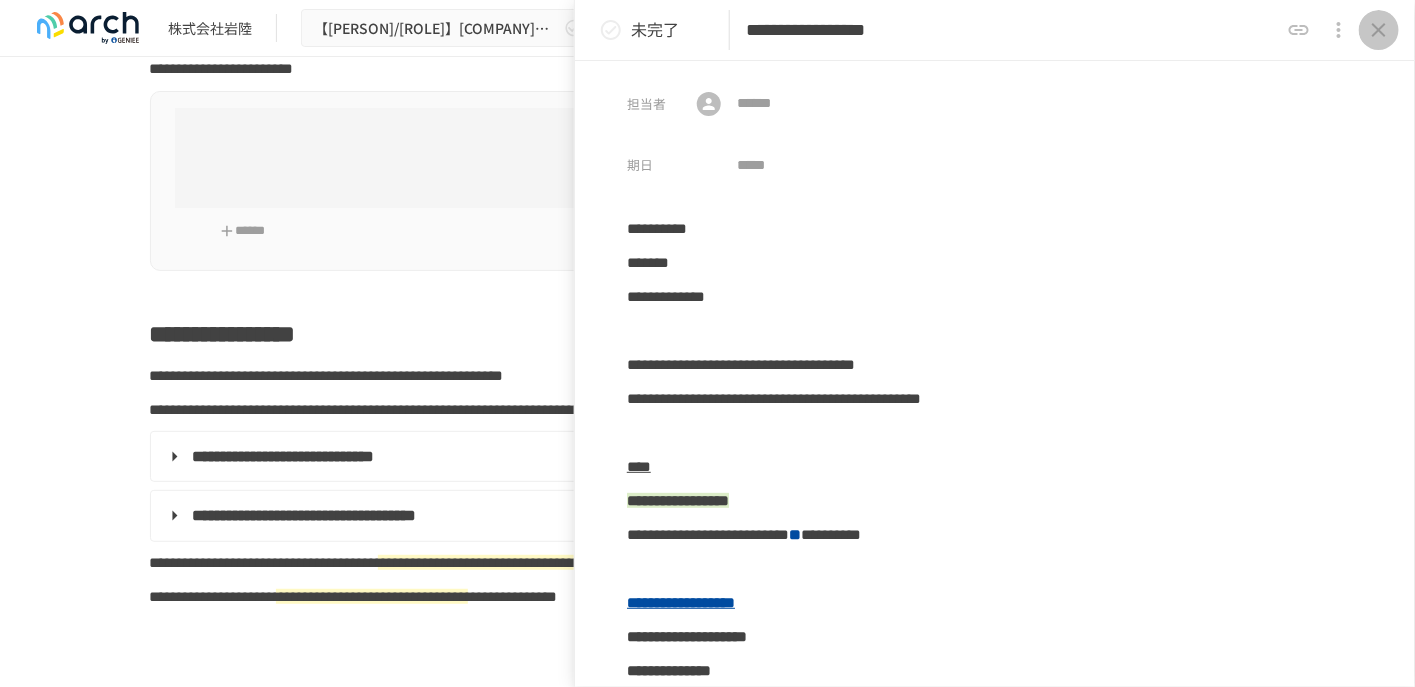 click 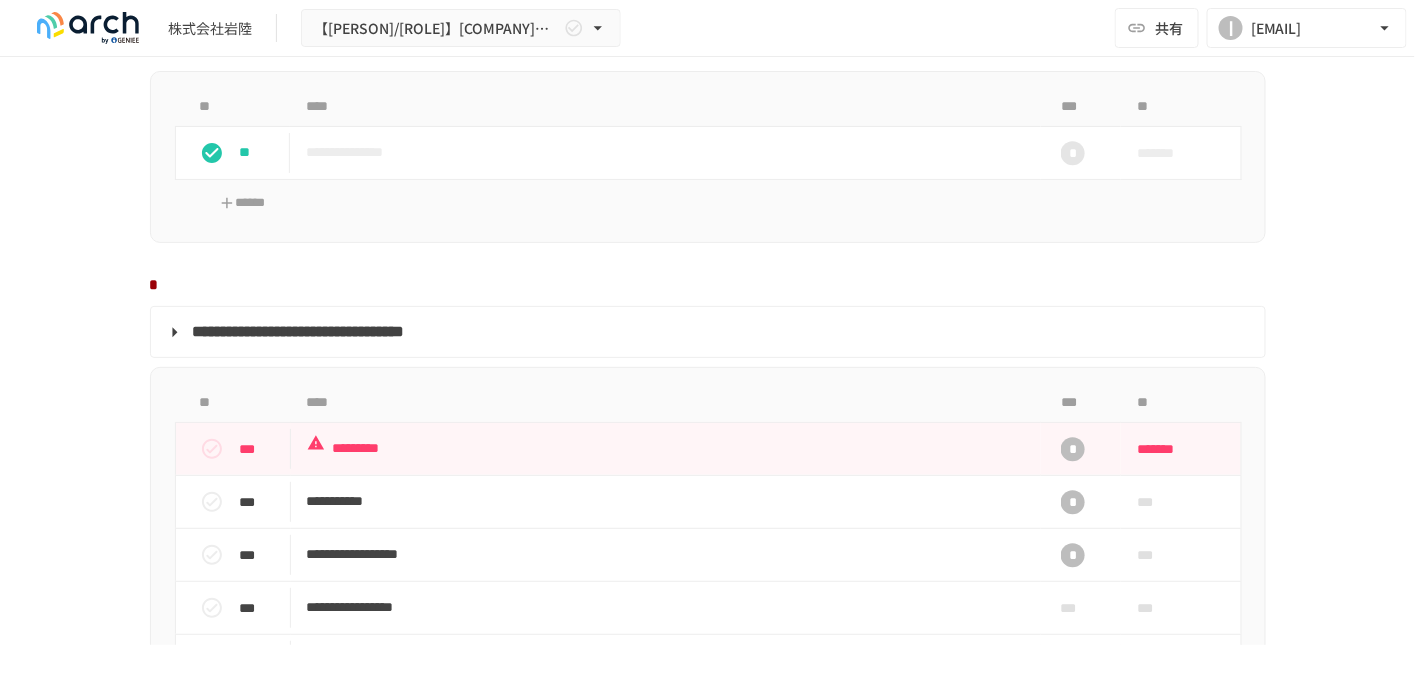 scroll, scrollTop: 1600, scrollLeft: 0, axis: vertical 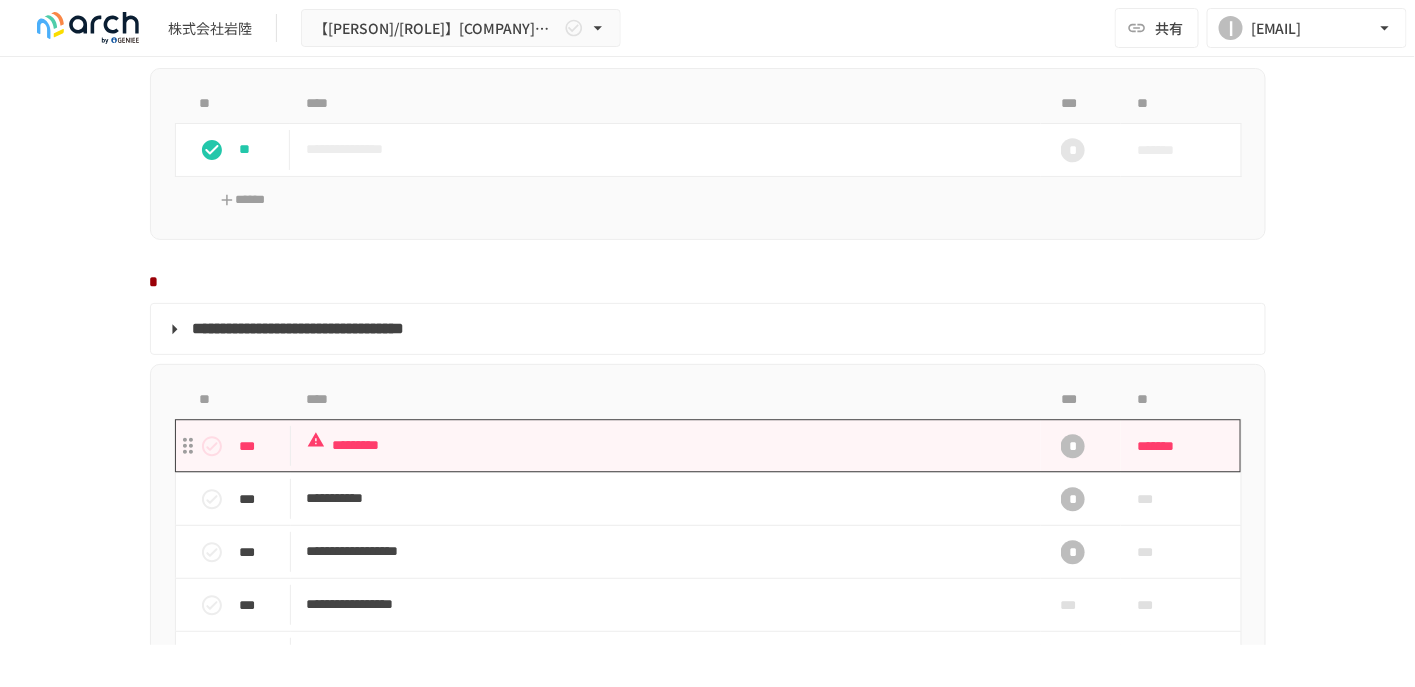 click on "*********" at bounding box center (666, 445) 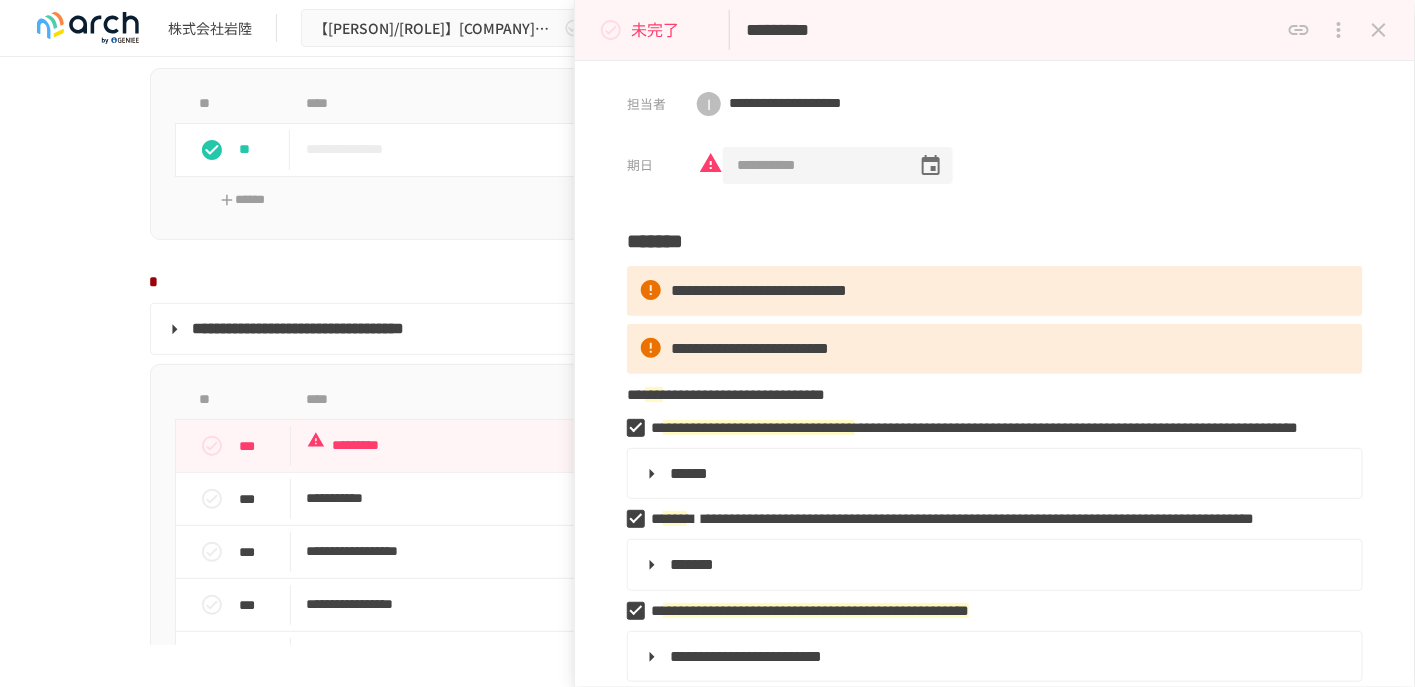 click on "**********" at bounding box center [813, 166] 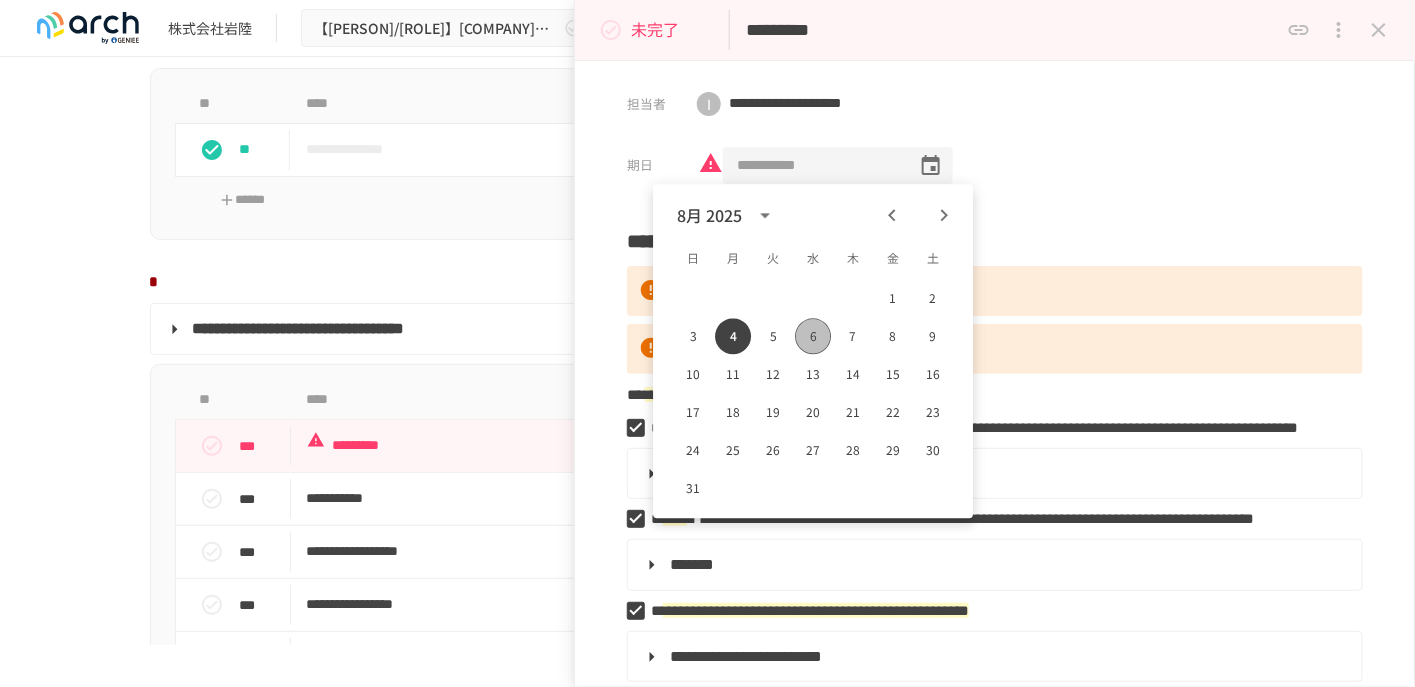 click on "6" at bounding box center [813, 336] 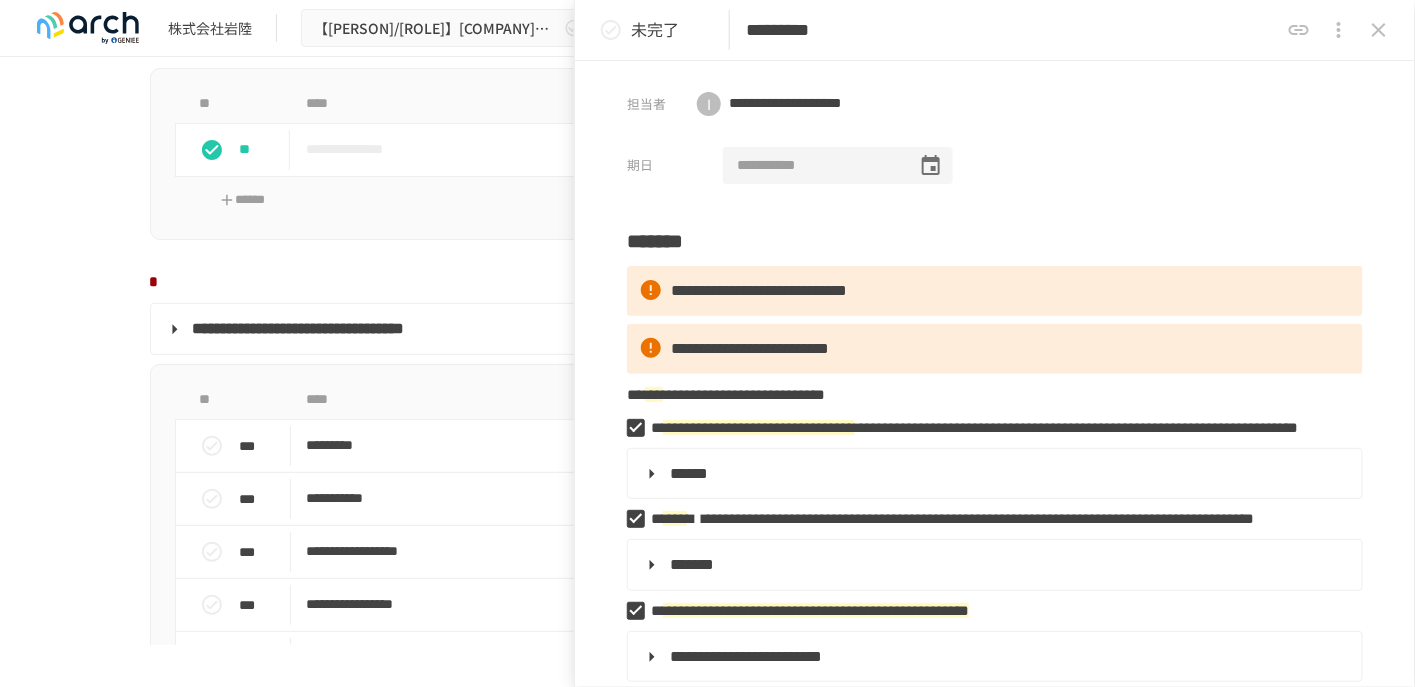 click on "**********" at bounding box center (813, 166) 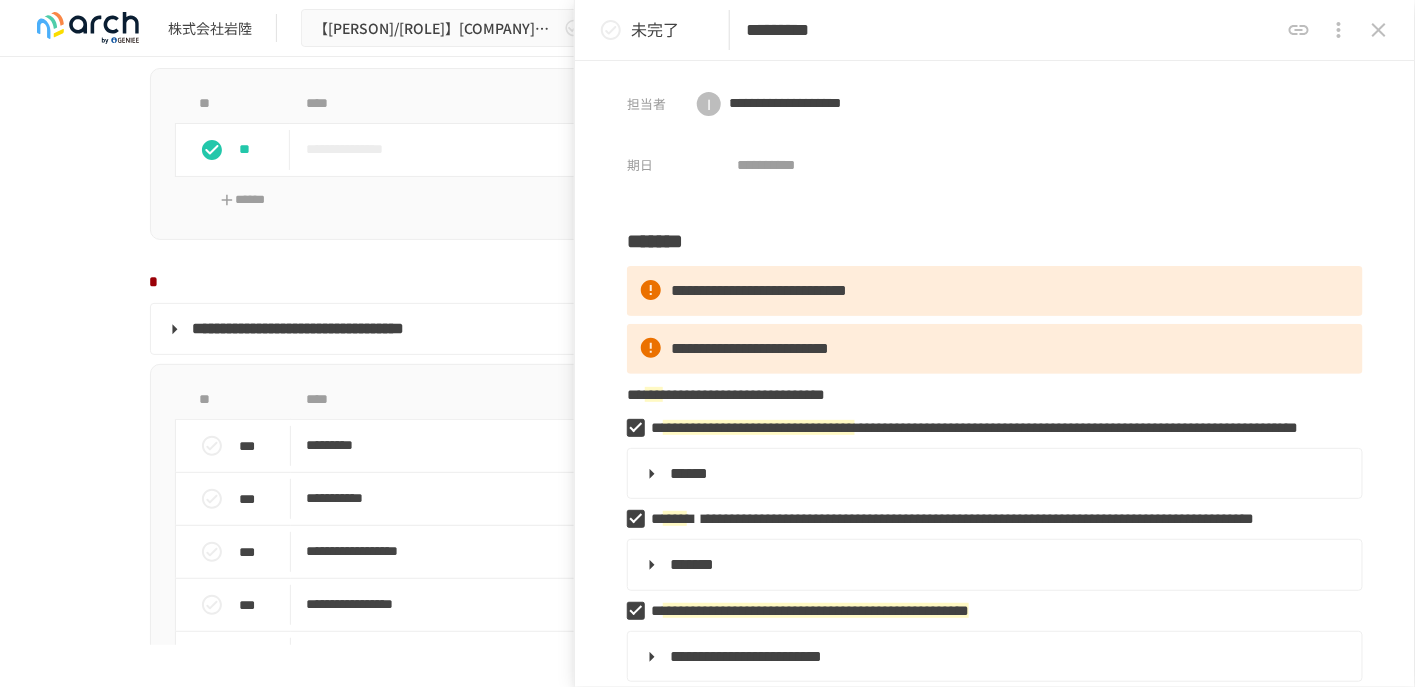 click on "**********" at bounding box center [708, 164] 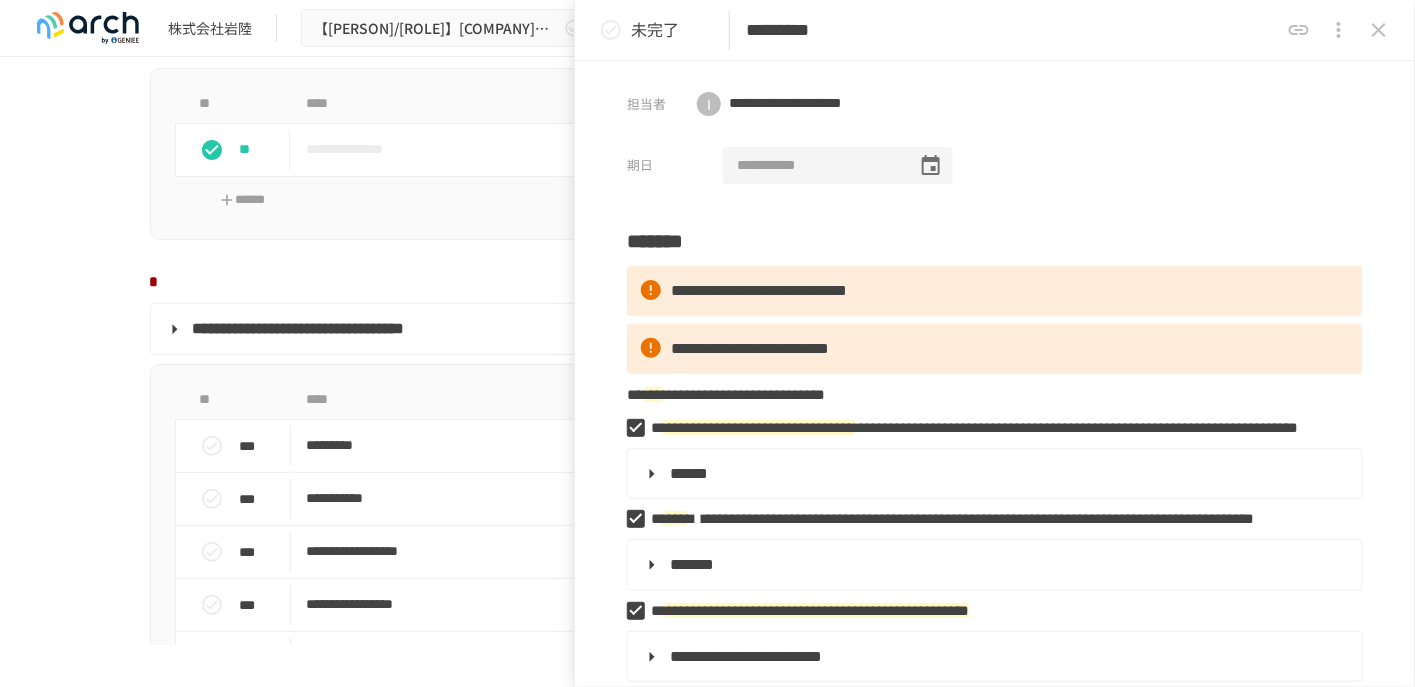 click on "**********" at bounding box center [813, 166] 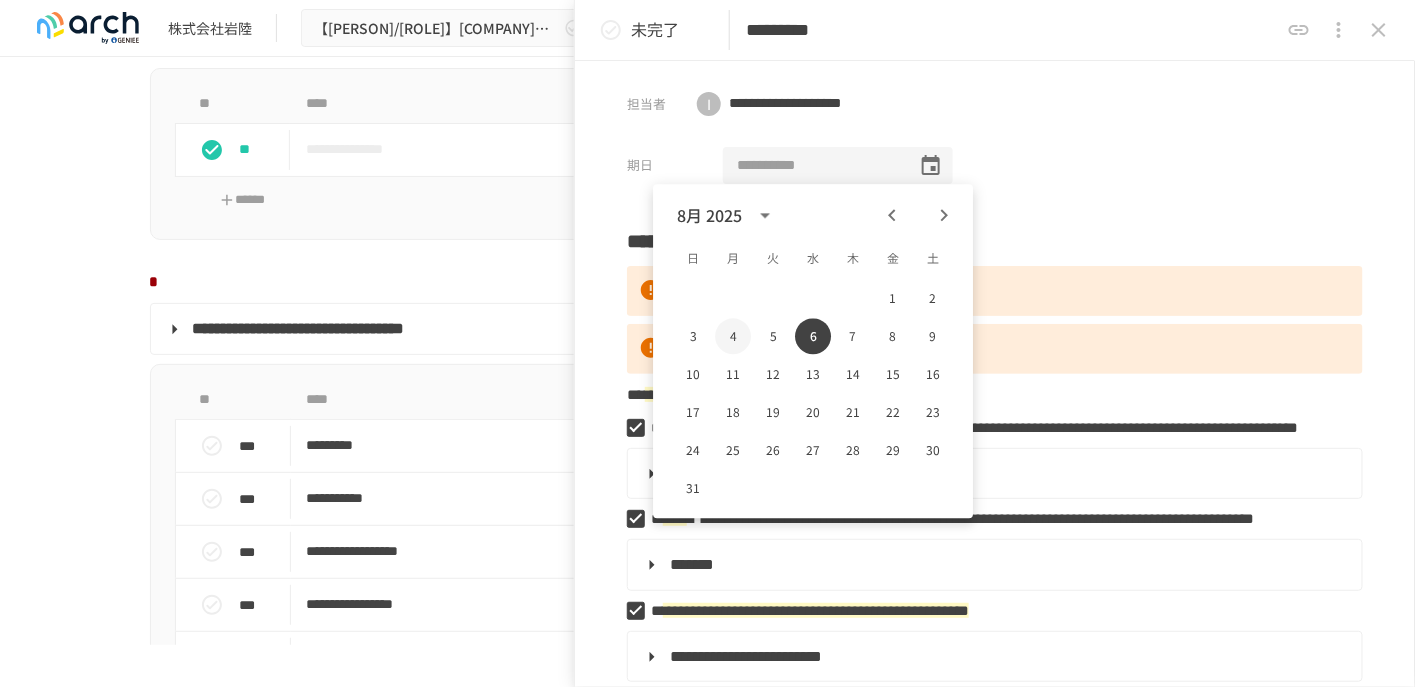 click on "4" at bounding box center (733, 336) 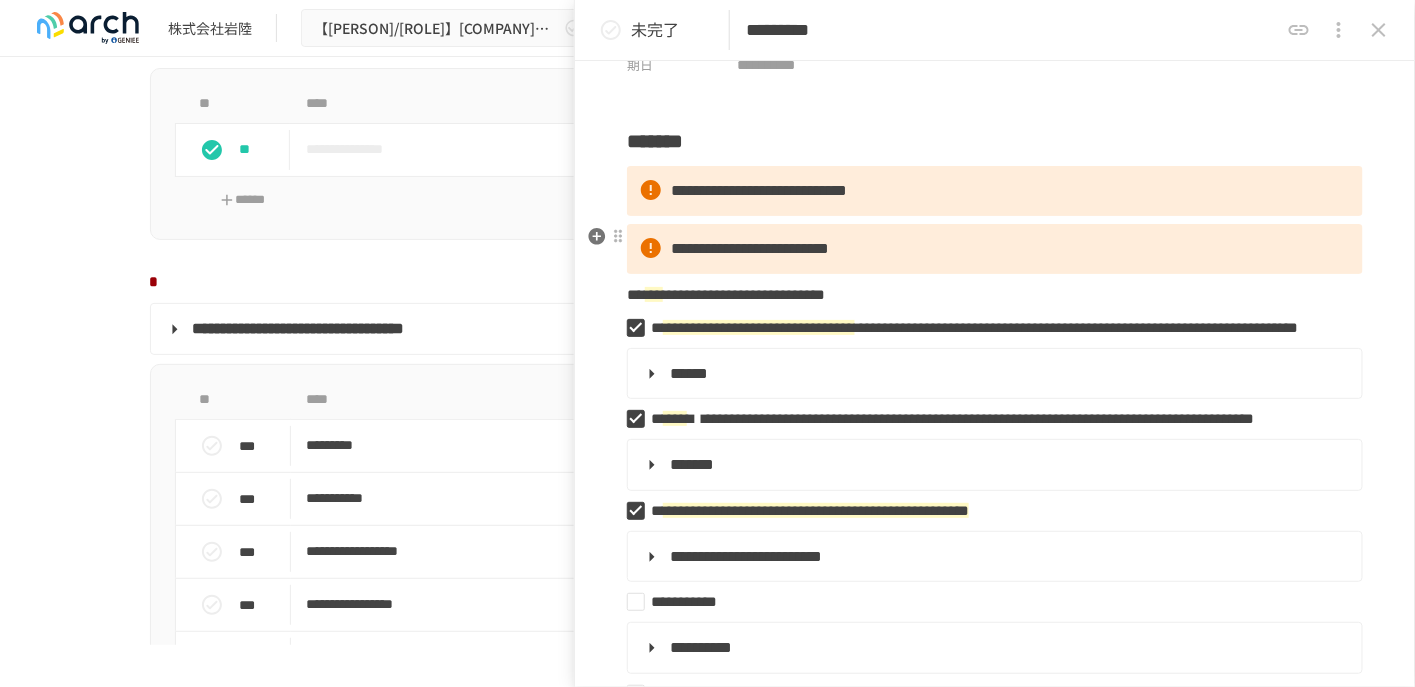 type on "**********" 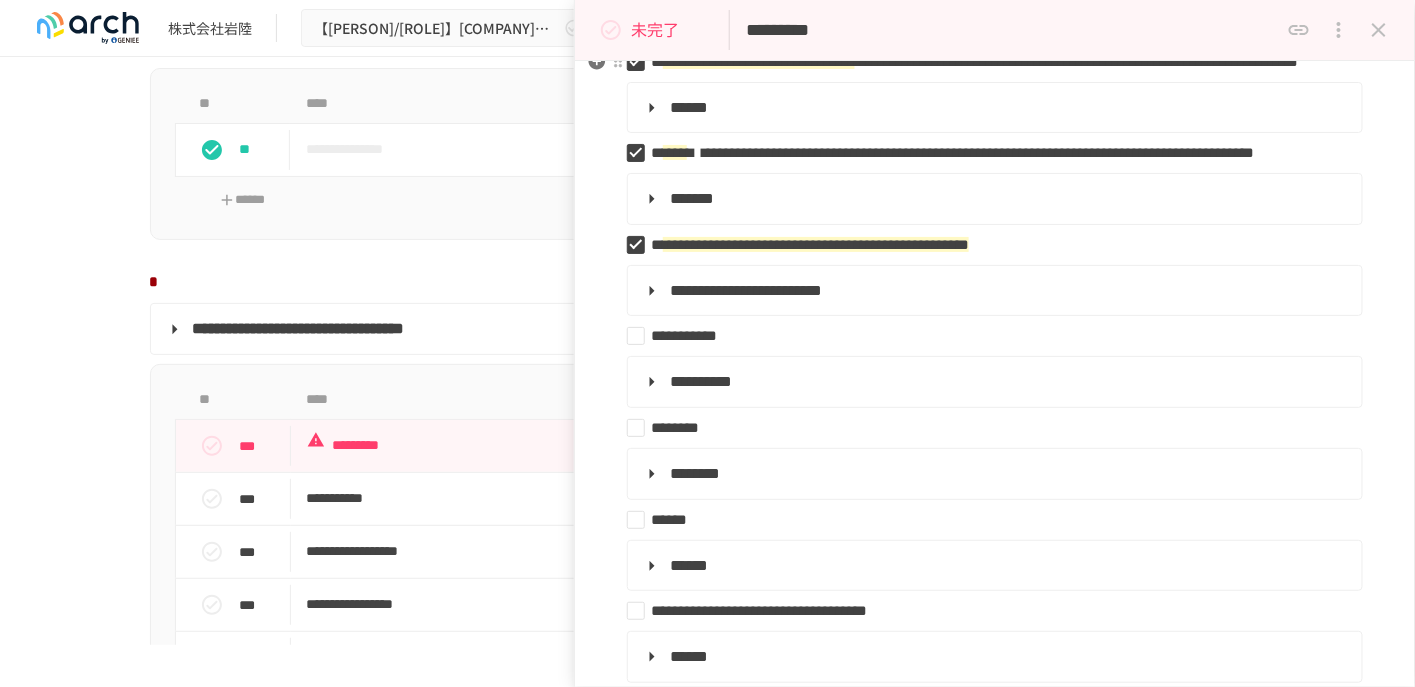 scroll, scrollTop: 400, scrollLeft: 0, axis: vertical 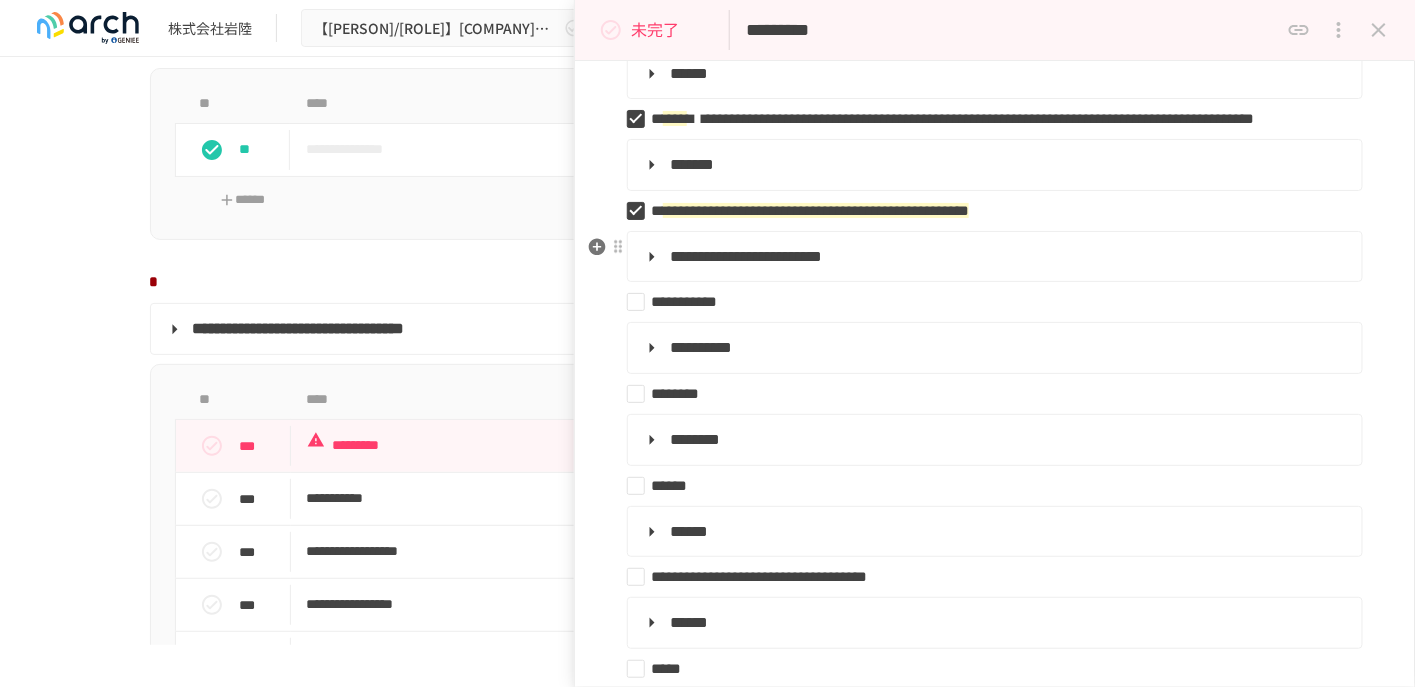 click on "******" at bounding box center (993, 165) 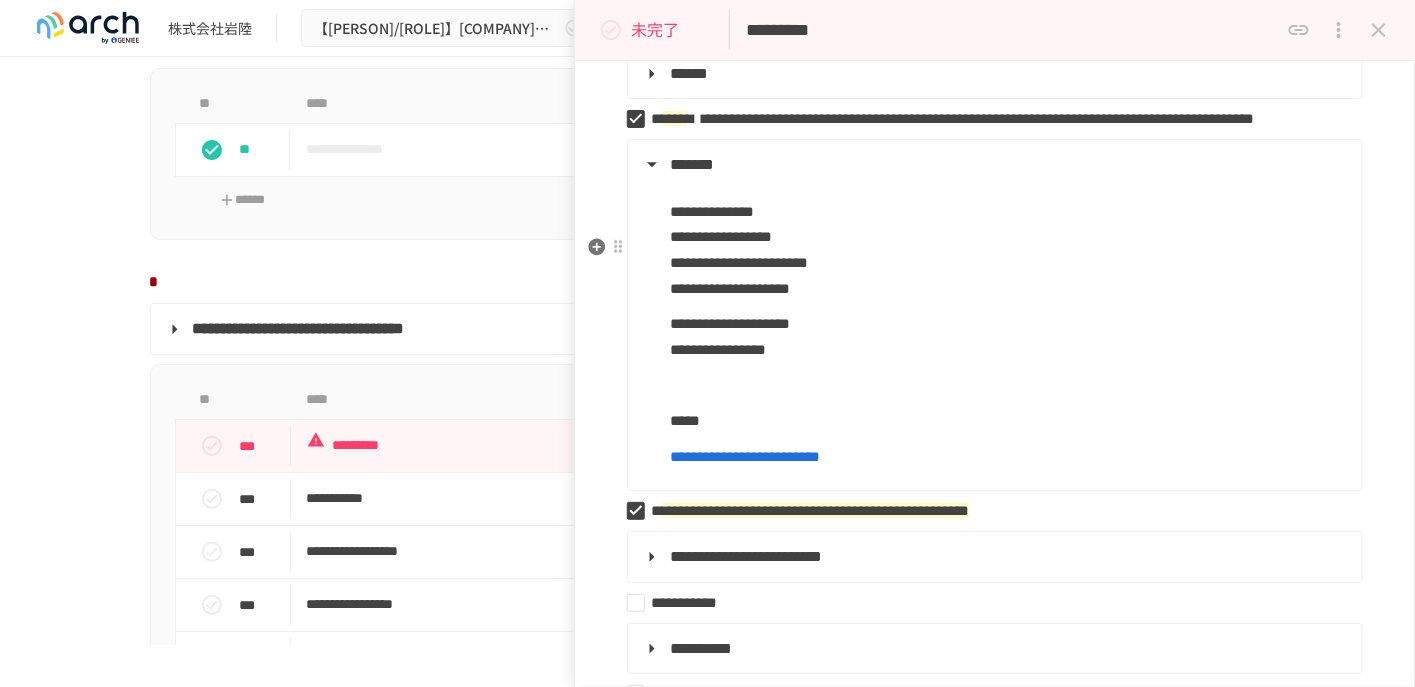 click on "**********" at bounding box center [1008, 336] 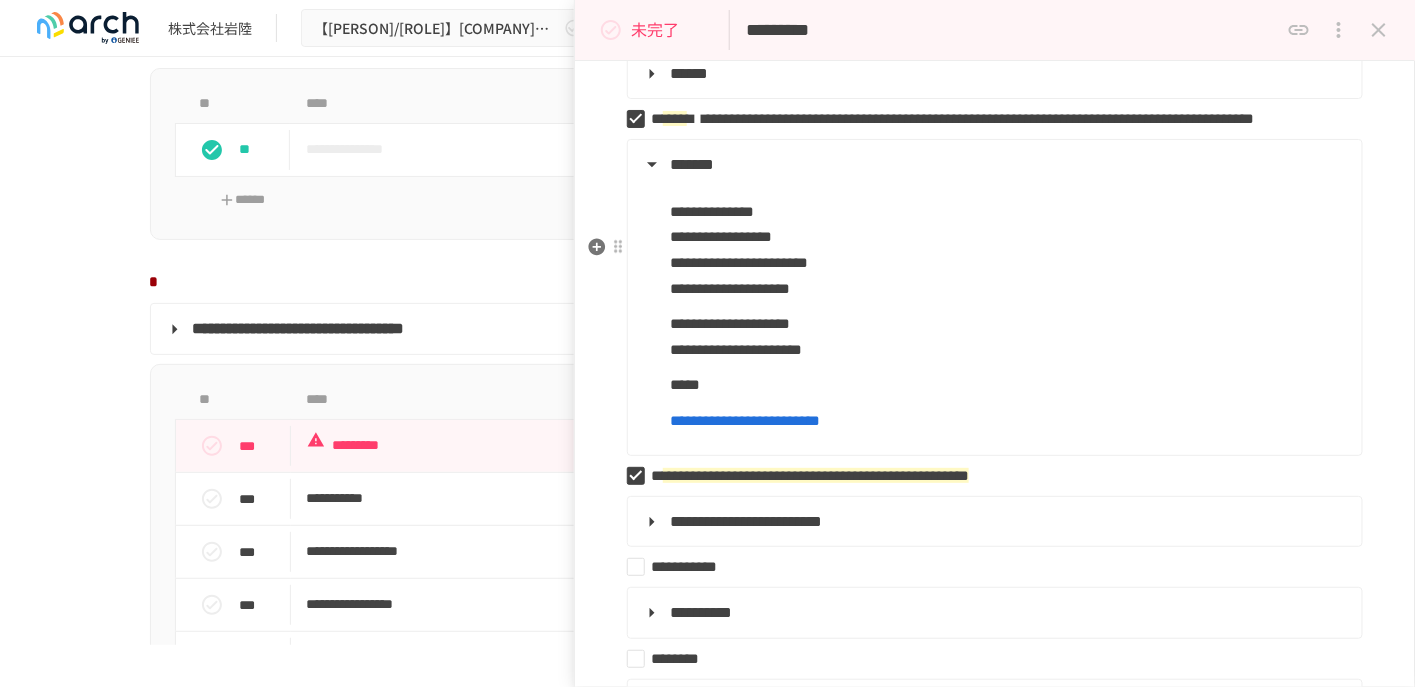 click on "[FIRST] [LAST] [STREET] [CITY] [STATE] [ZIP] [COUNTRY] [PHONE] [EMAIL] [DOB] [SSN] [LICENSE] [CARD]" at bounding box center [995, 1432] 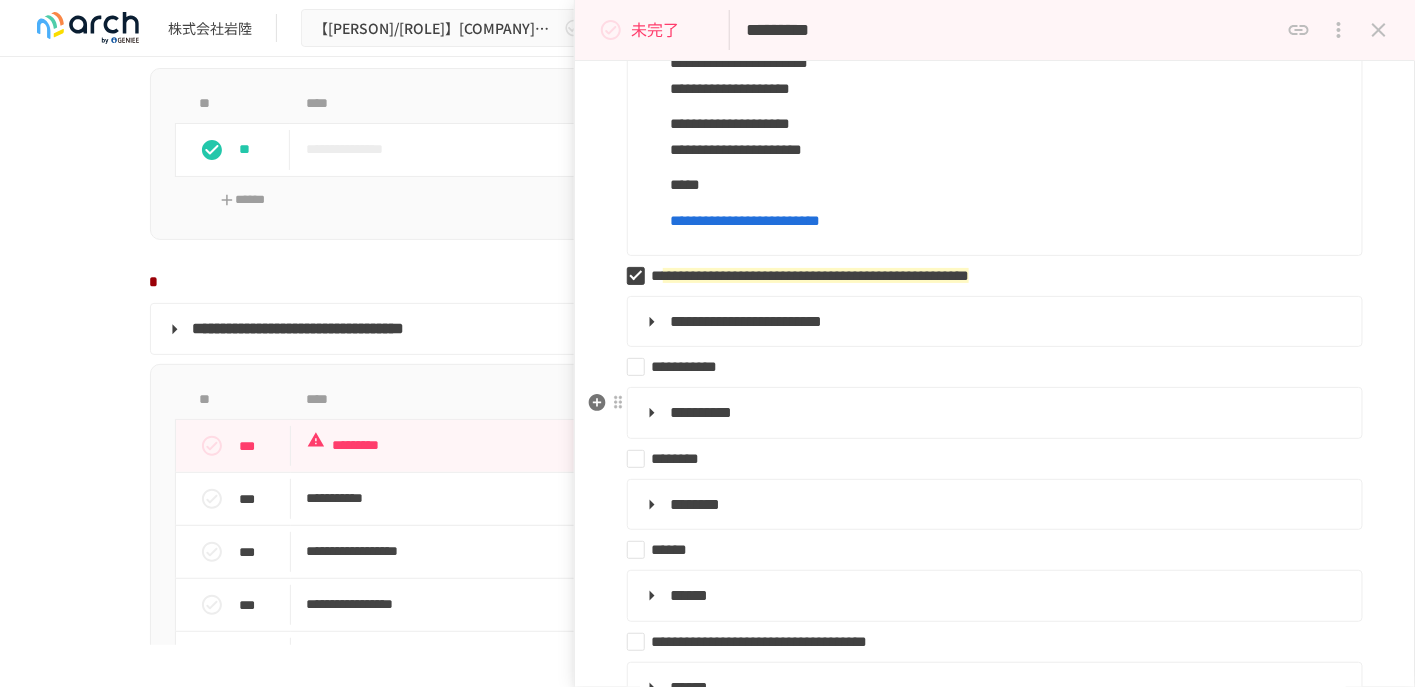 scroll, scrollTop: 700, scrollLeft: 0, axis: vertical 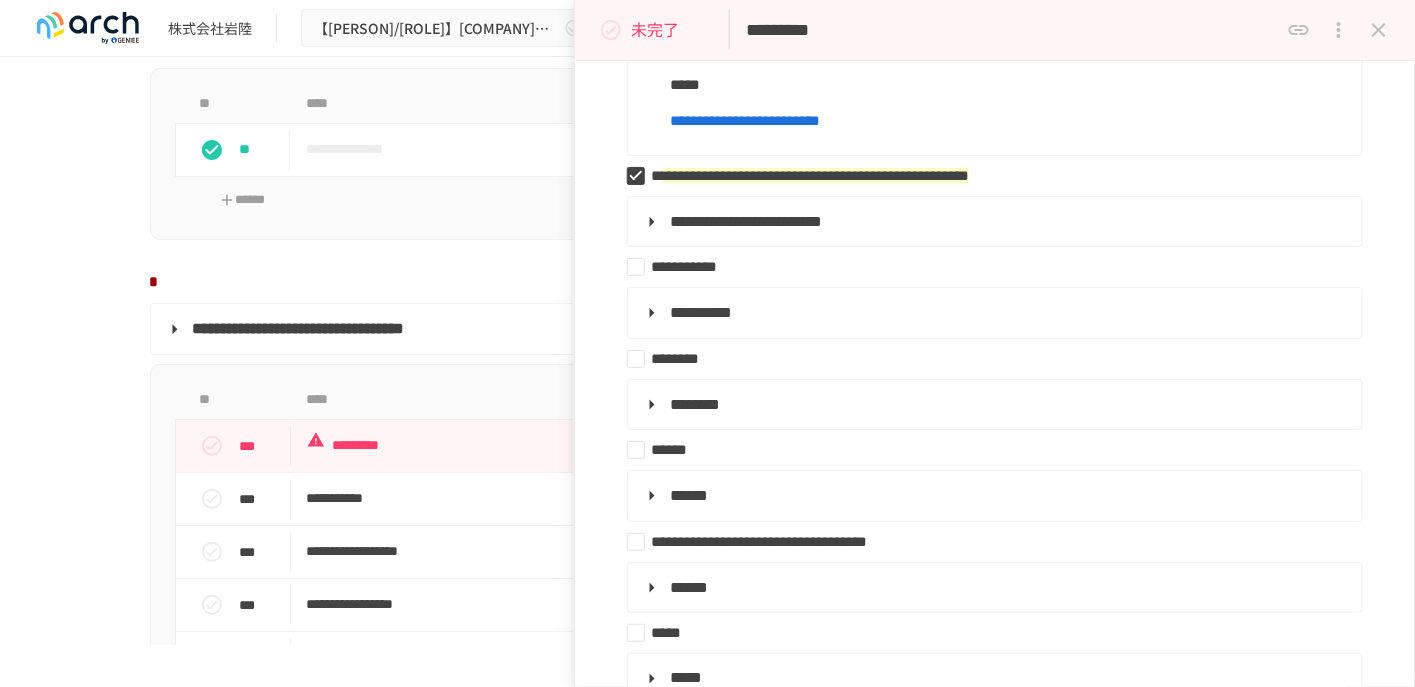 click on "**********" at bounding box center (708, 2391) 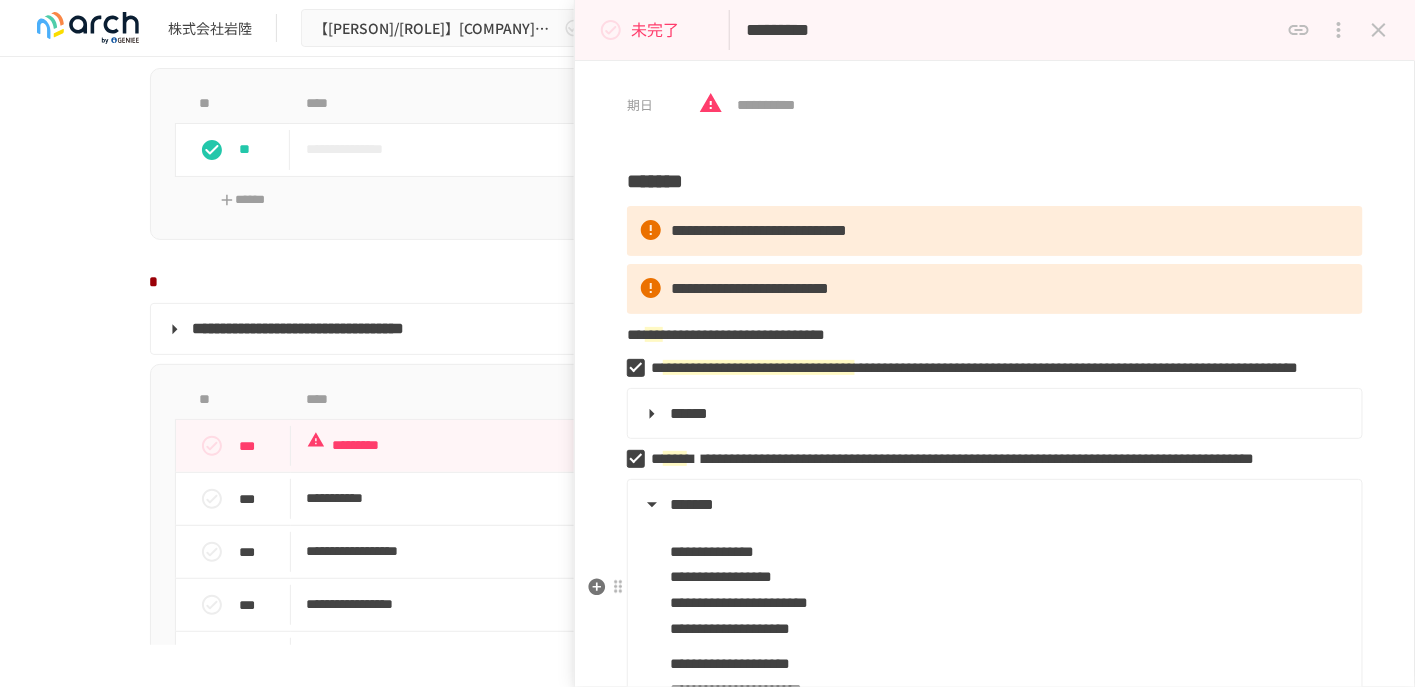 scroll, scrollTop: 0, scrollLeft: 0, axis: both 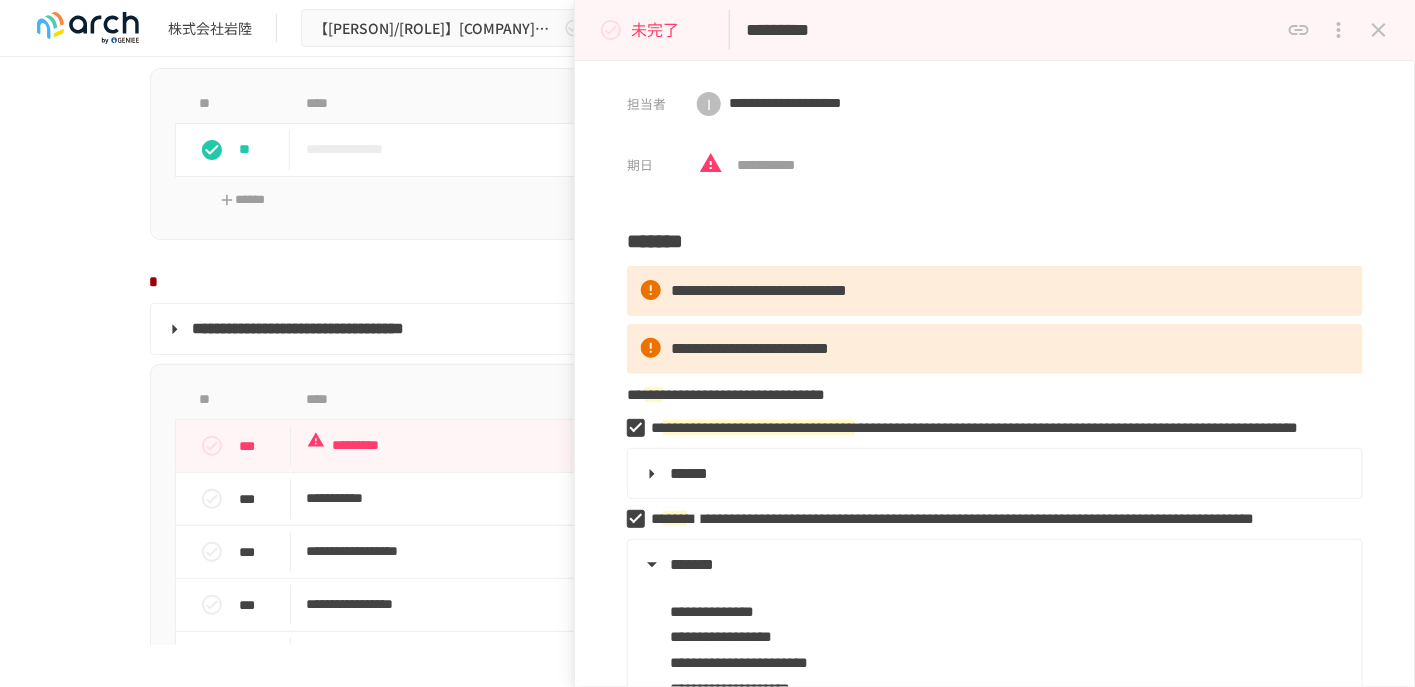 click on "**********" at bounding box center (708, 2391) 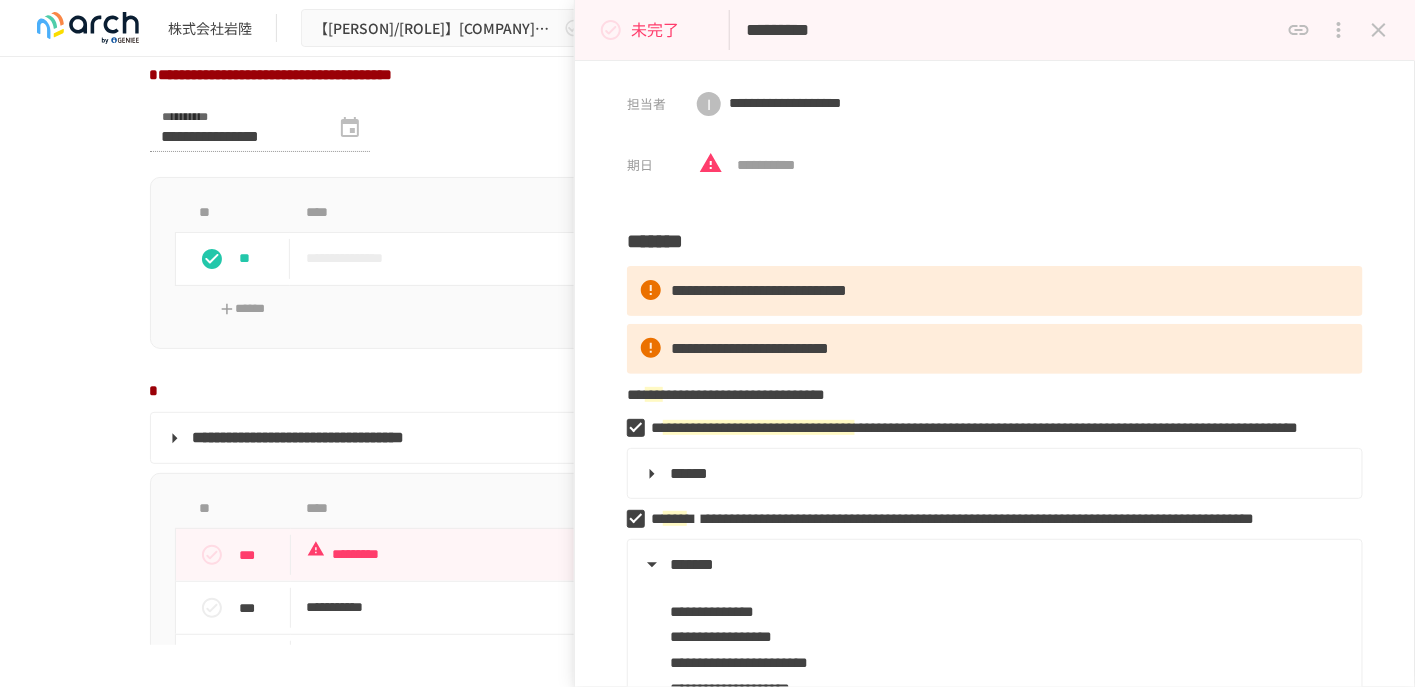 scroll, scrollTop: 1400, scrollLeft: 0, axis: vertical 